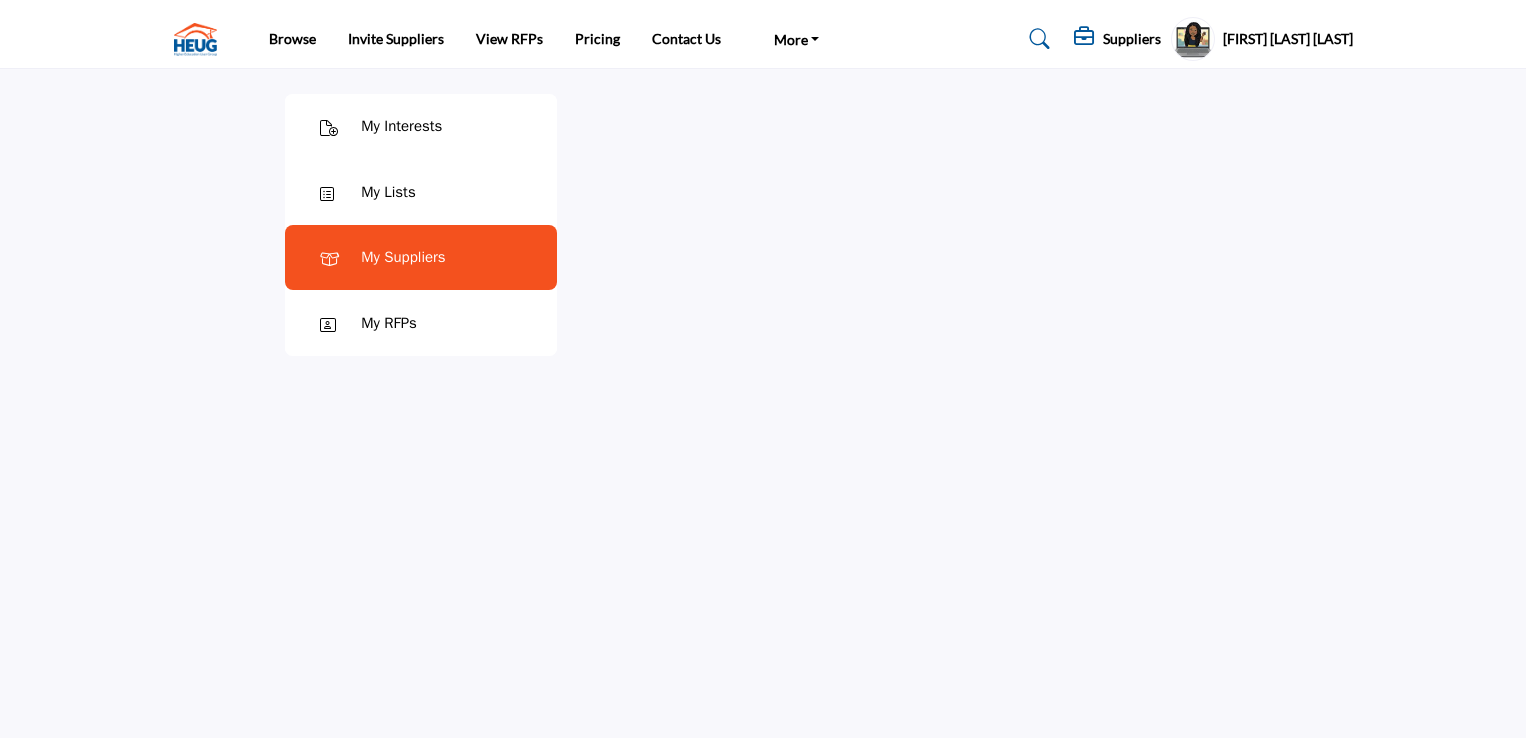 scroll, scrollTop: 0, scrollLeft: 0, axis: both 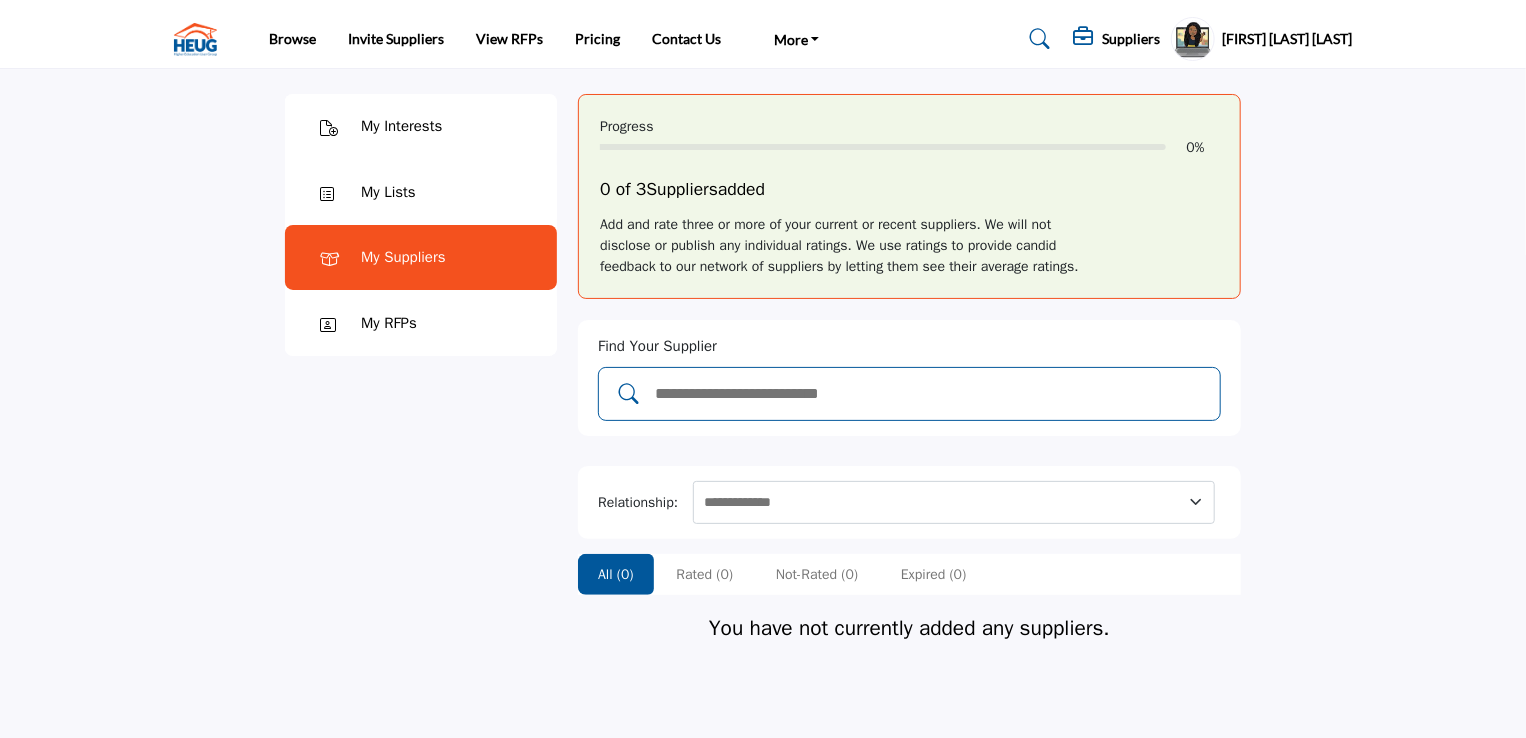click at bounding box center (930, 394) 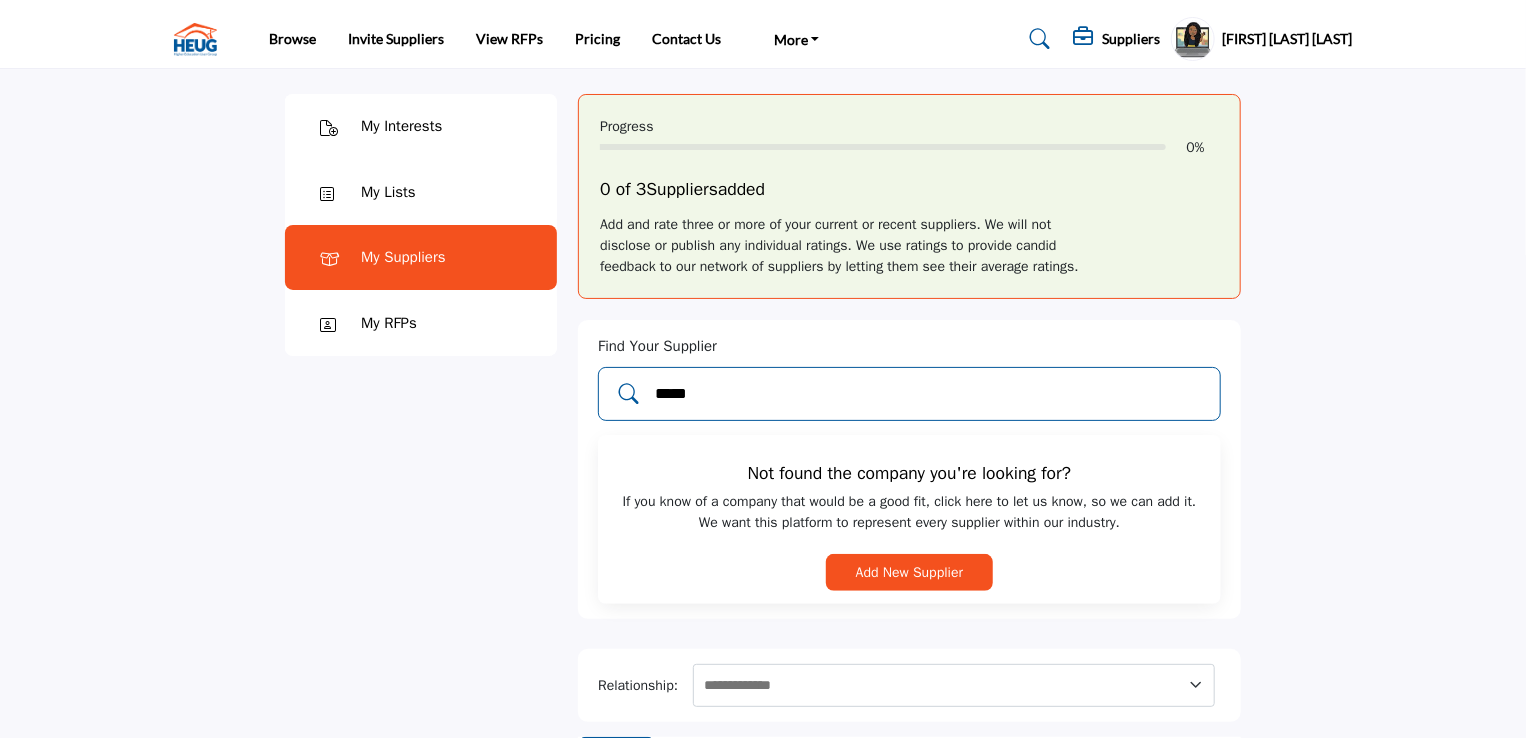 drag, startPoint x: 784, startPoint y: 387, endPoint x: 643, endPoint y: 401, distance: 141.69333 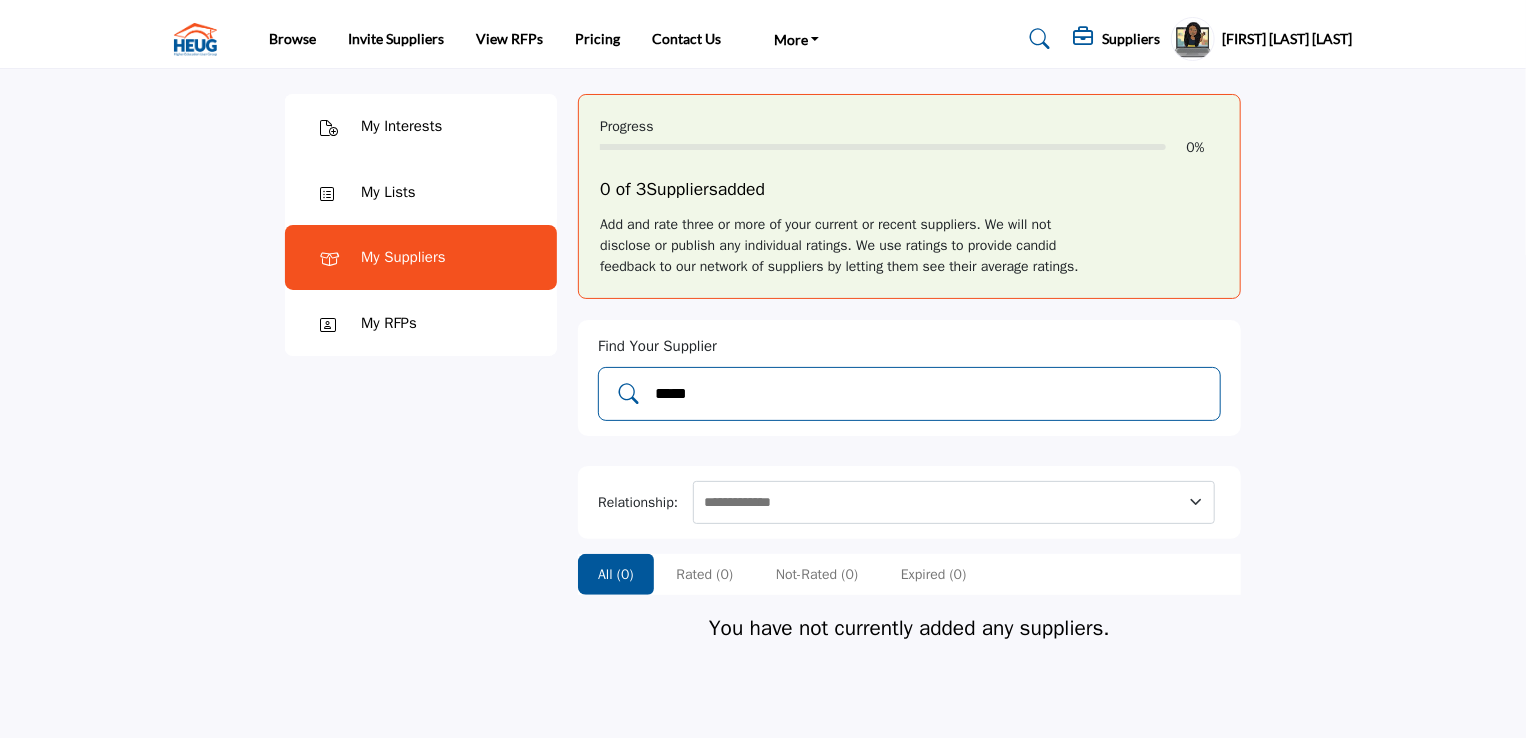 type 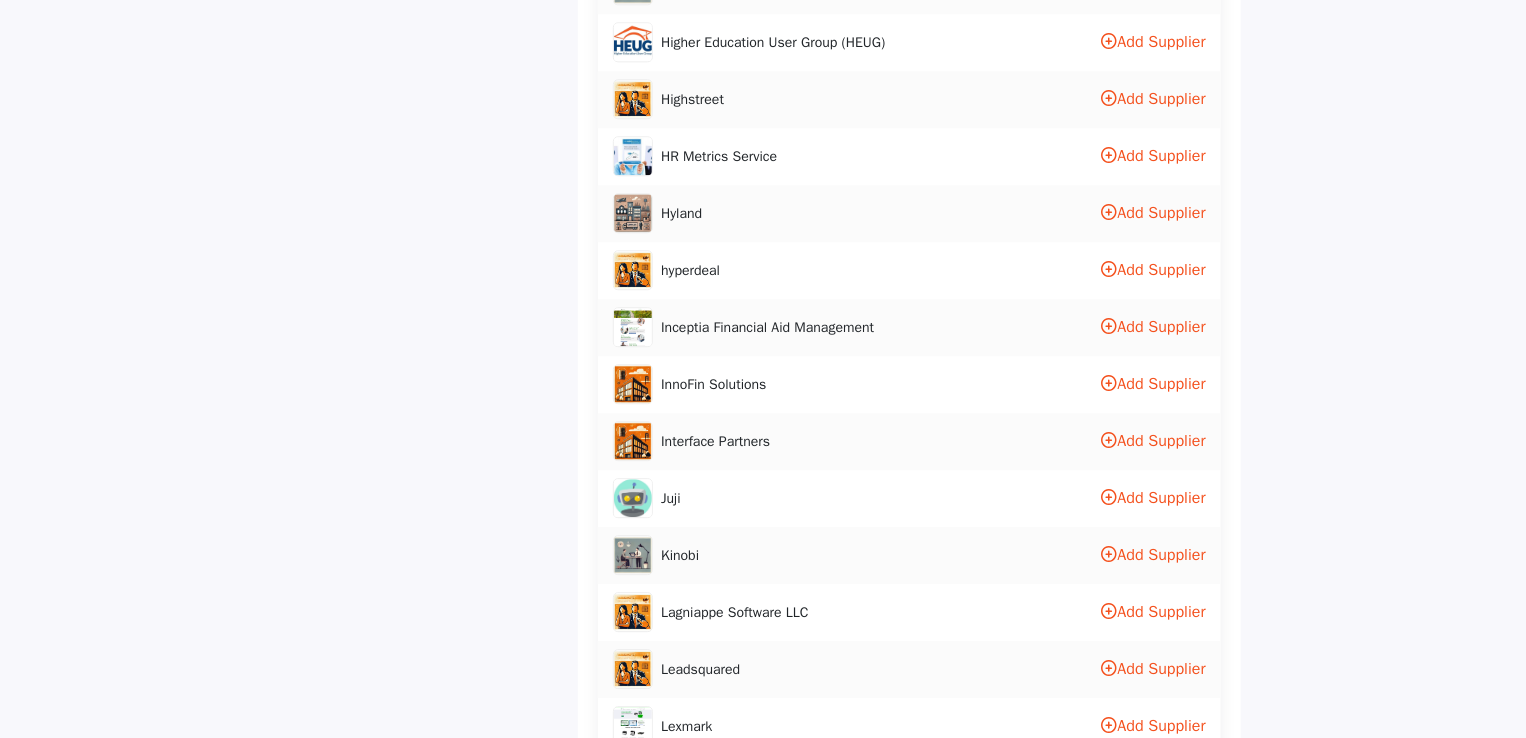 scroll, scrollTop: 2500, scrollLeft: 0, axis: vertical 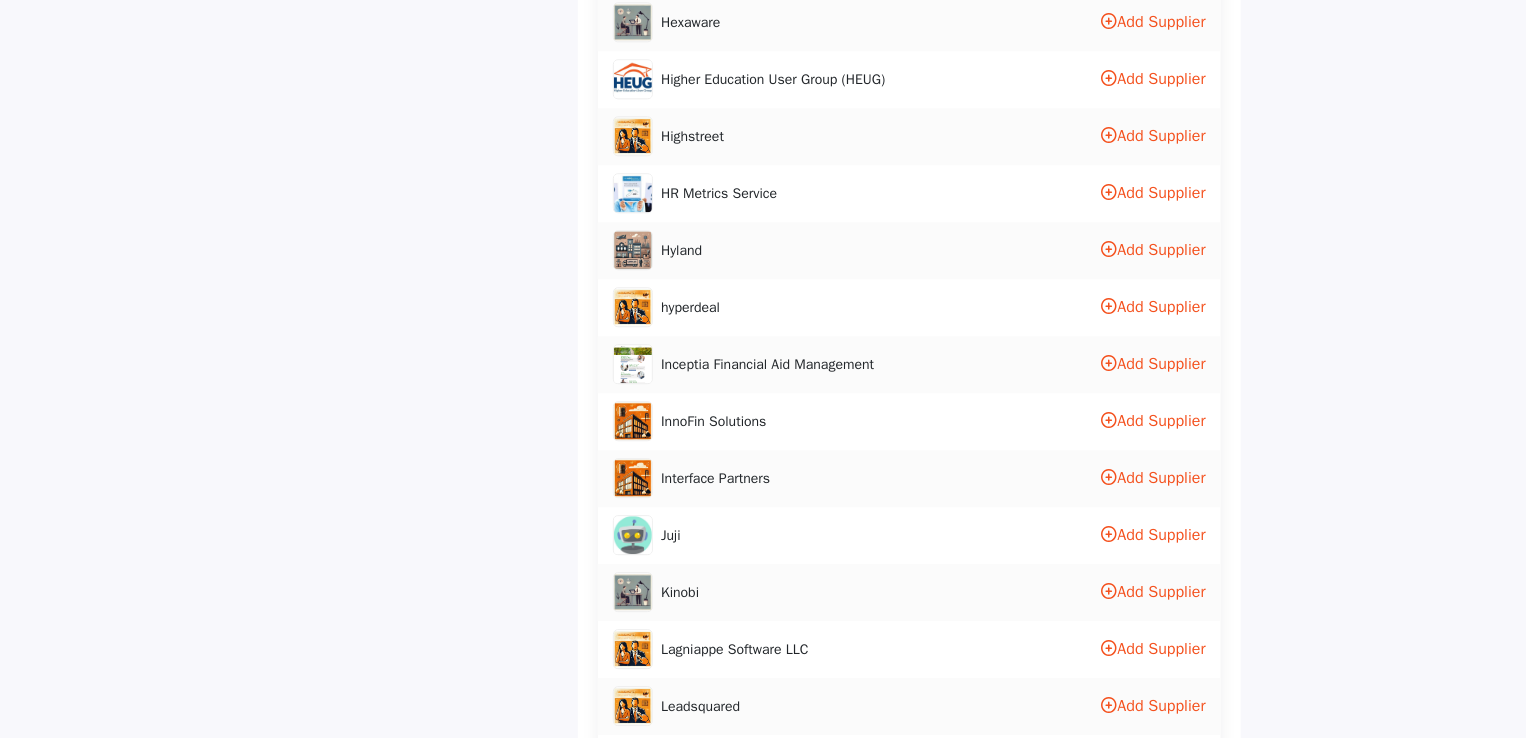 click on "Add Supplier" at bounding box center (1154, 79) 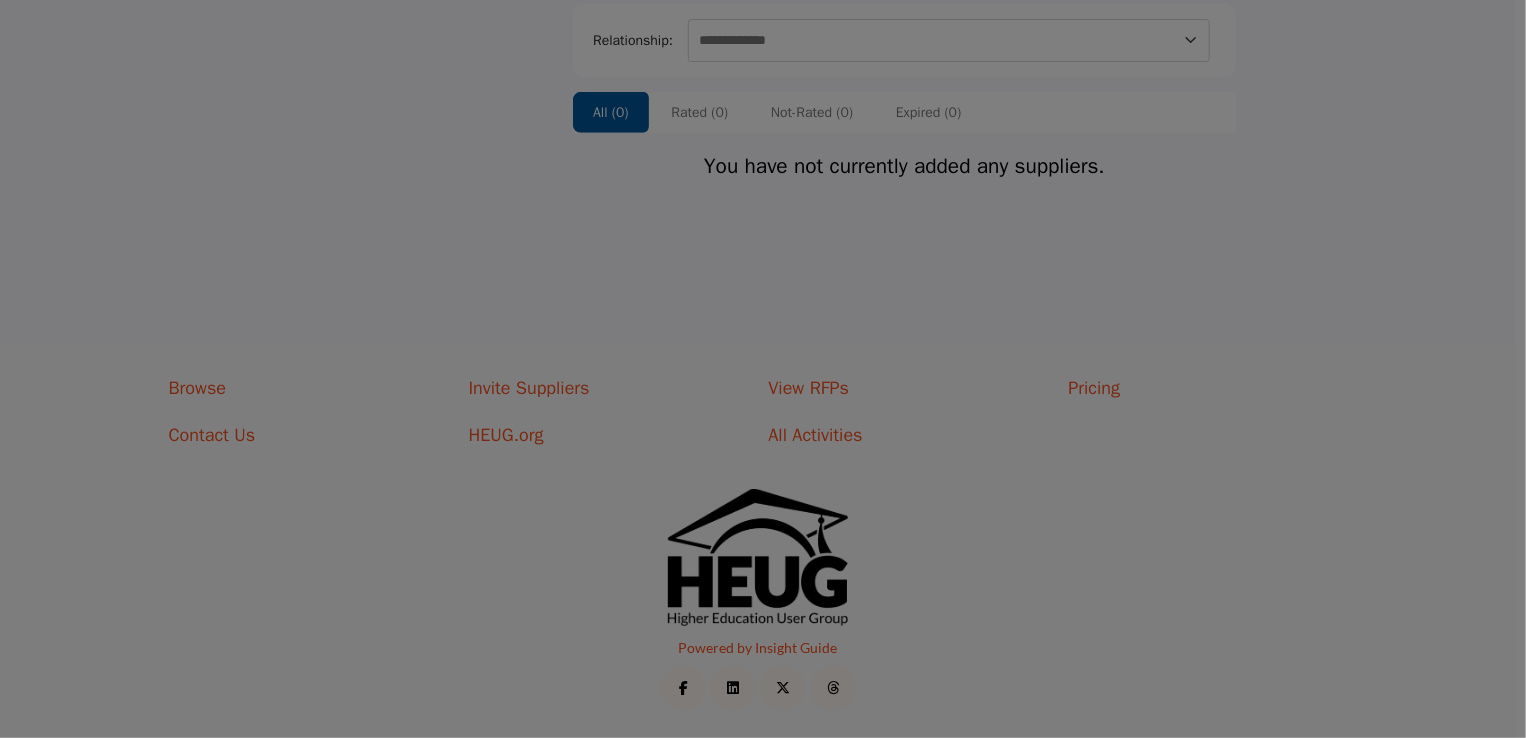 scroll, scrollTop: 262, scrollLeft: 0, axis: vertical 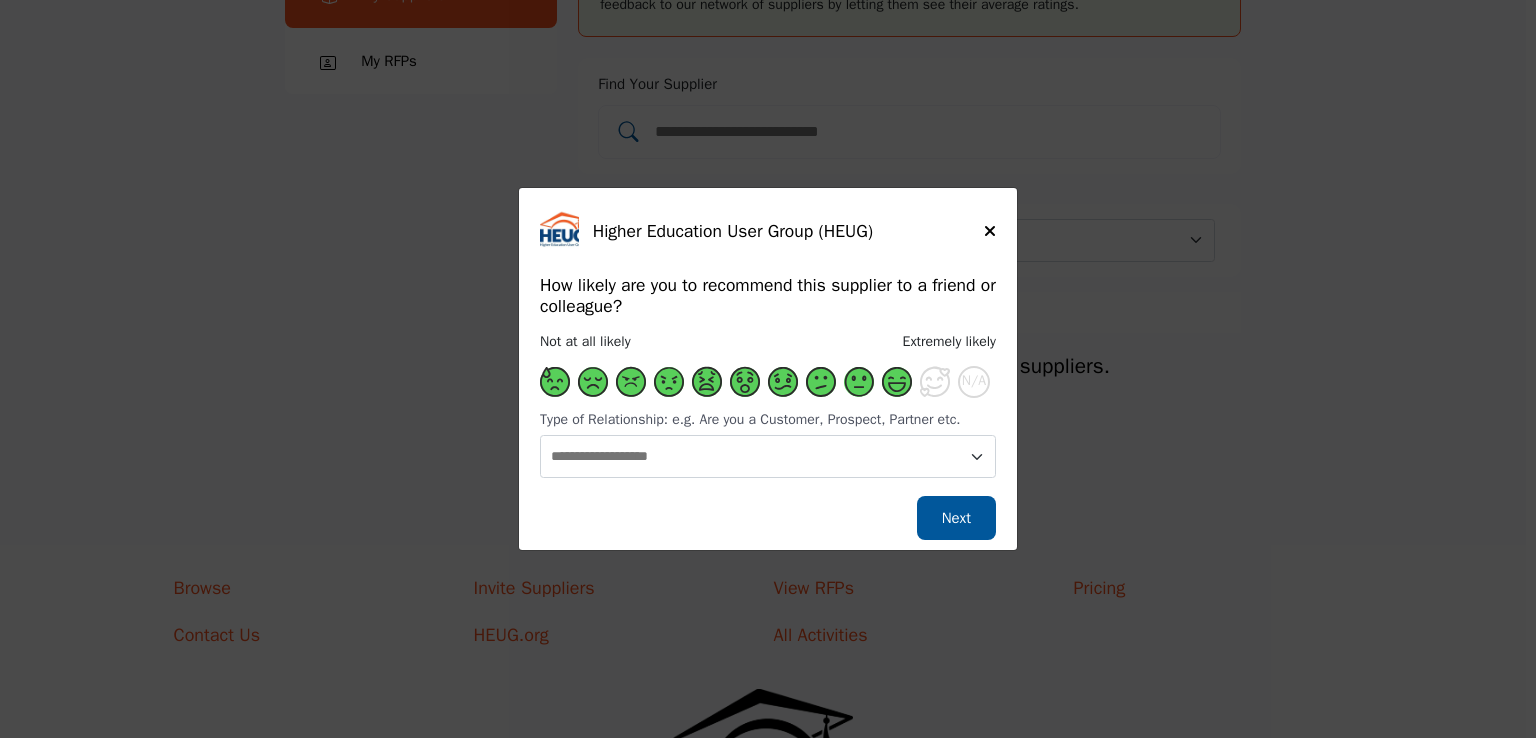 click at bounding box center (897, 382) 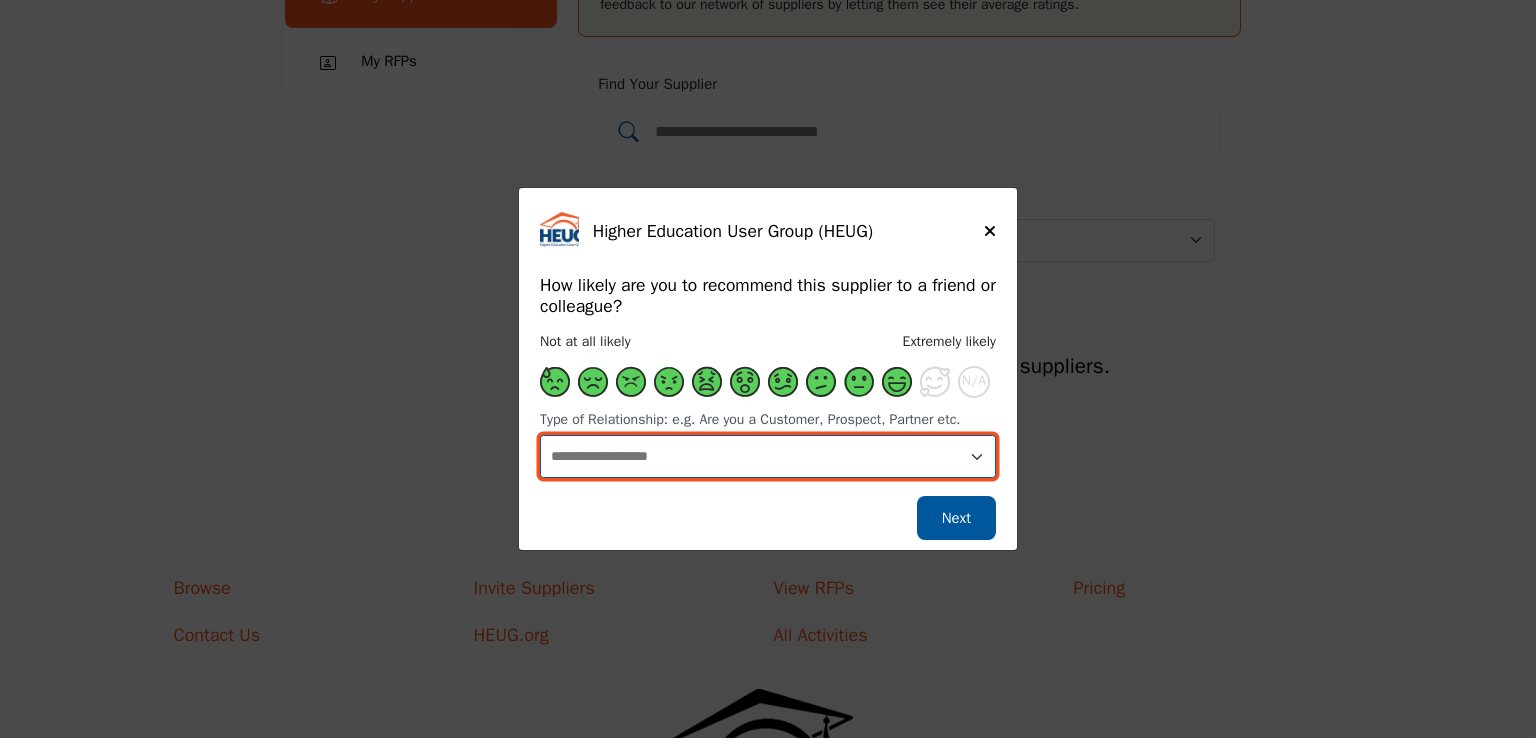 click on "**********" at bounding box center (768, 456) 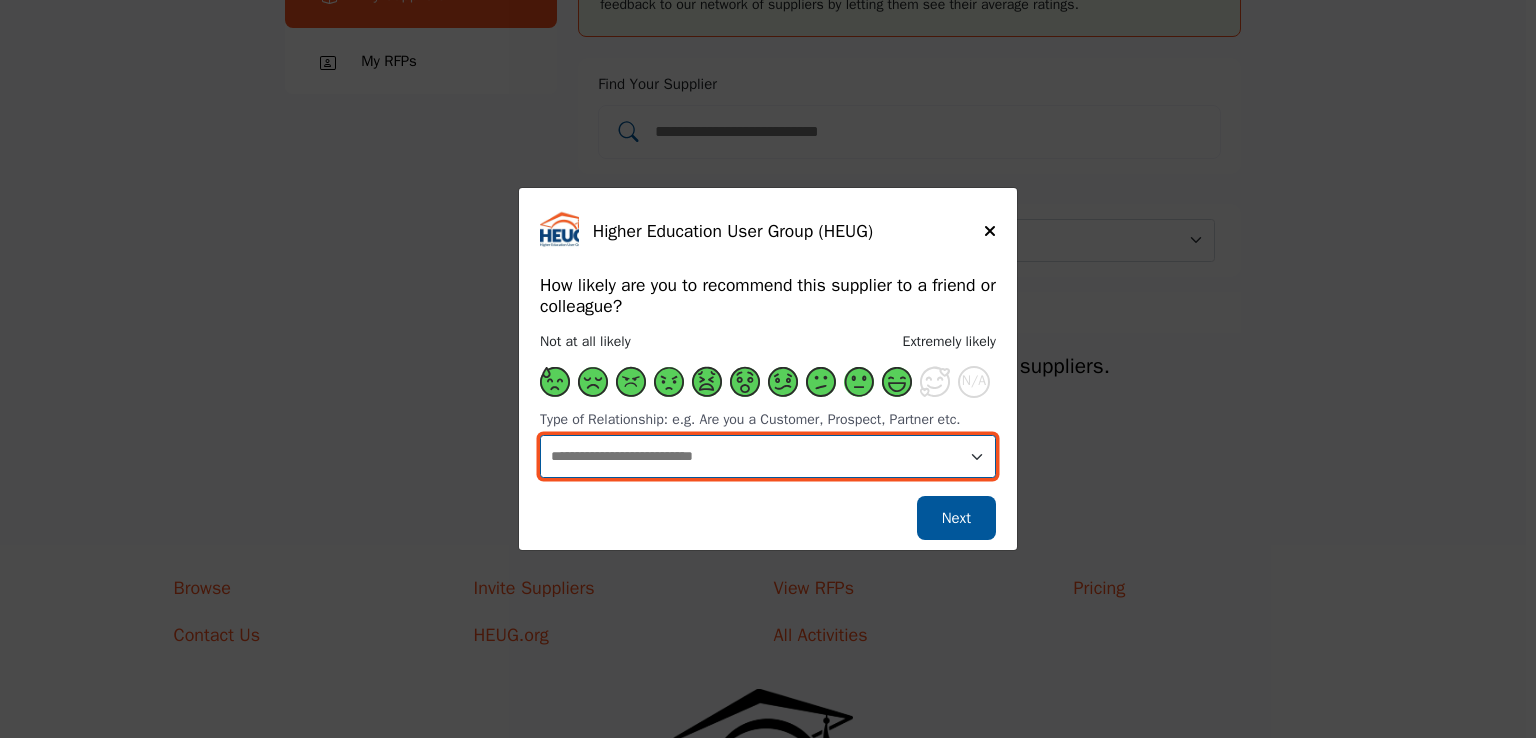 click on "**********" at bounding box center (768, 456) 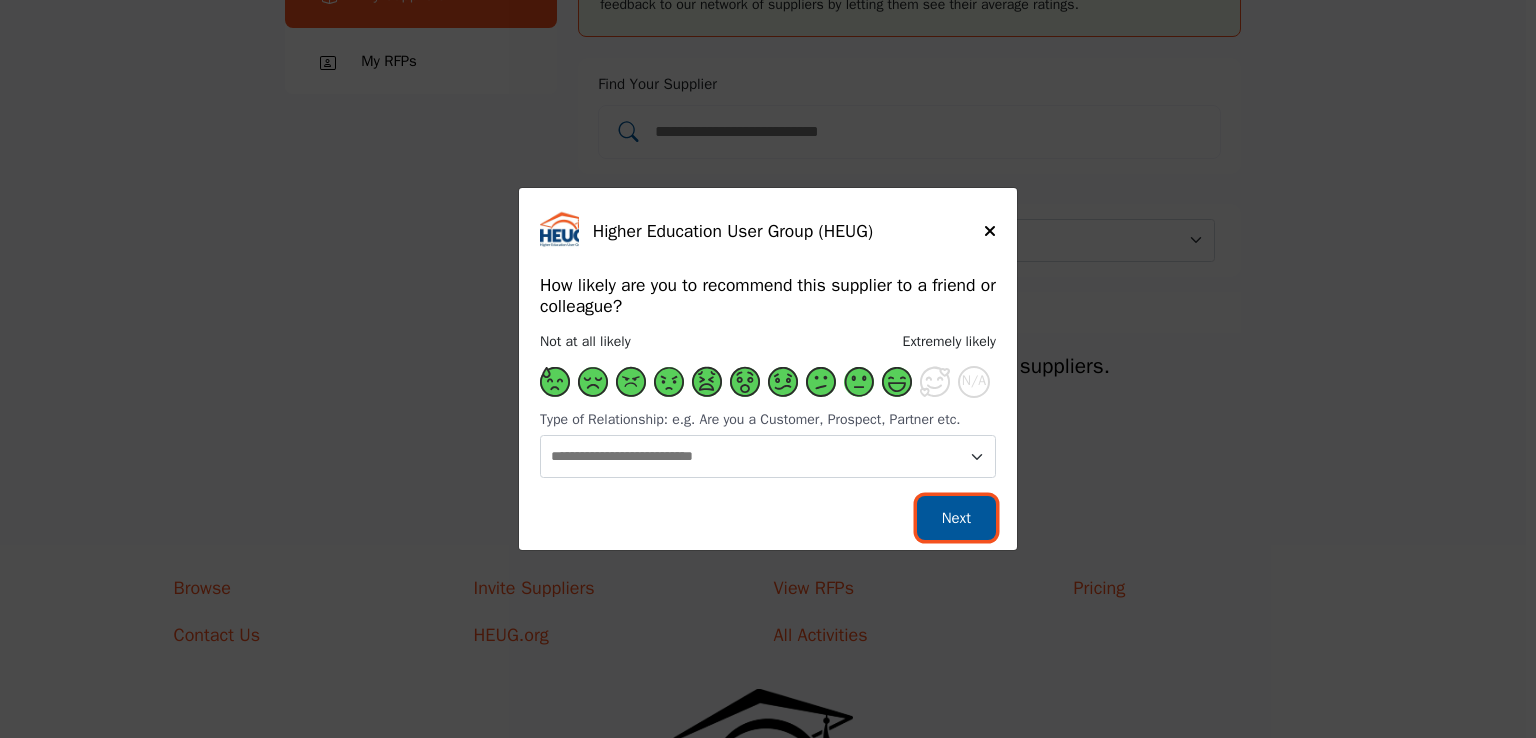 click on "Next" at bounding box center [956, 518] 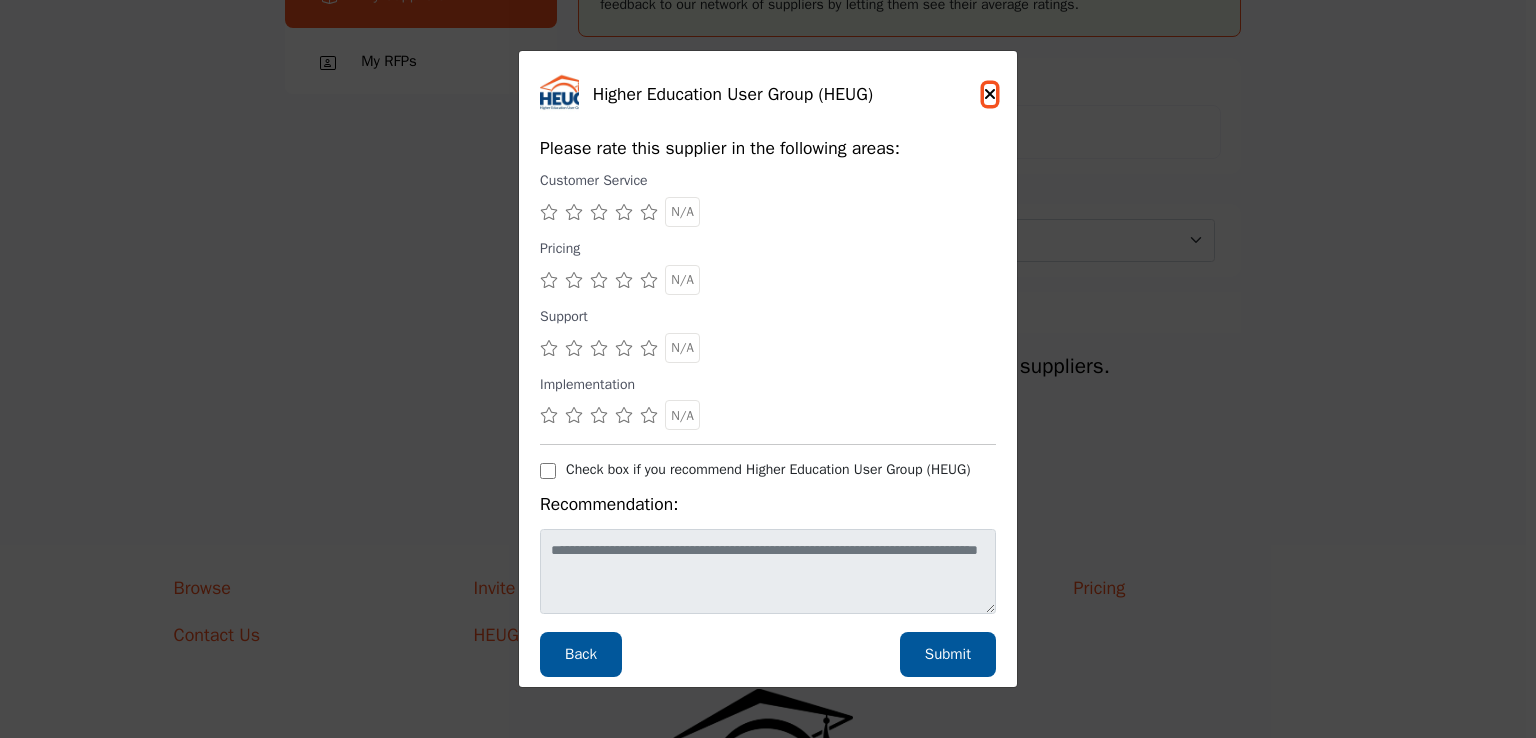 click at bounding box center (990, 94) 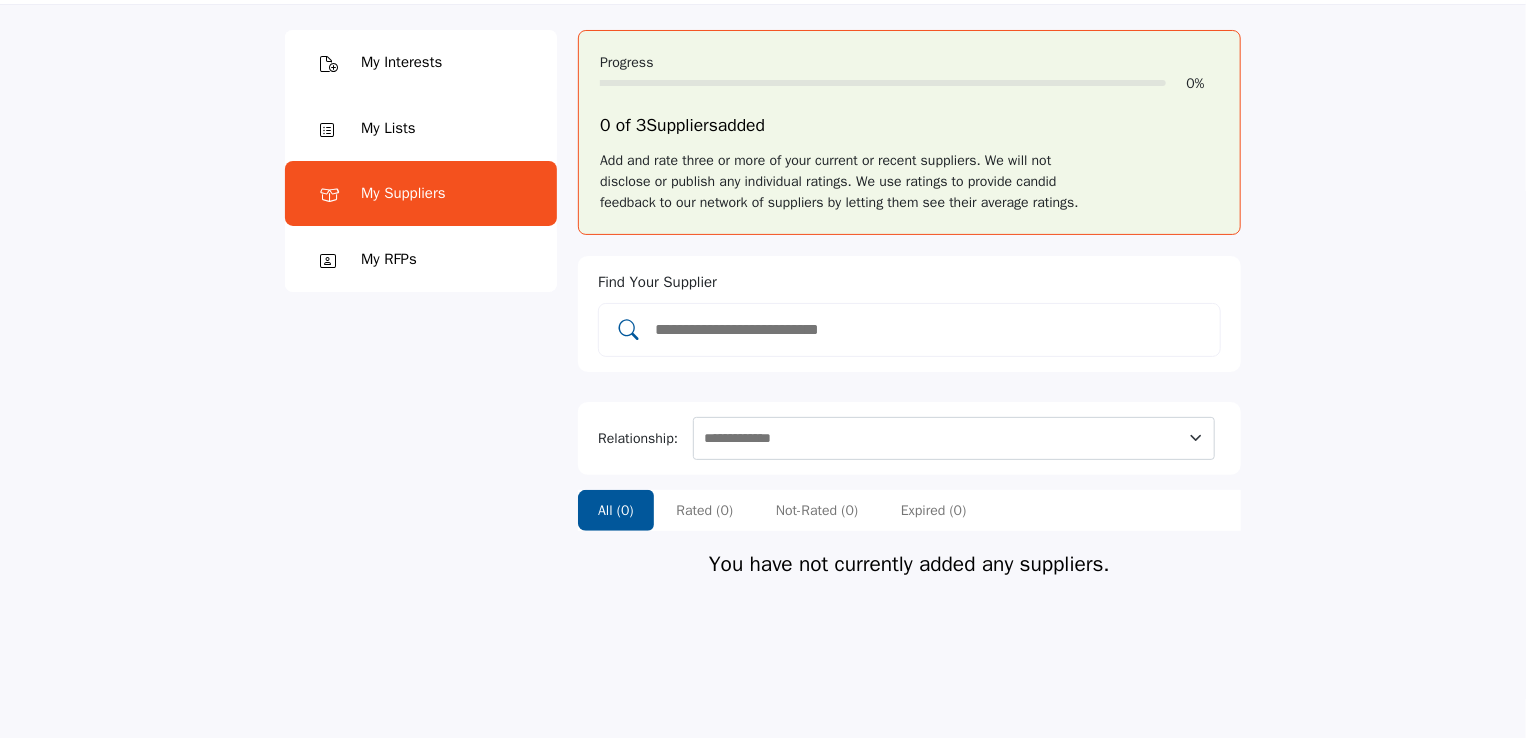 scroll, scrollTop: 62, scrollLeft: 0, axis: vertical 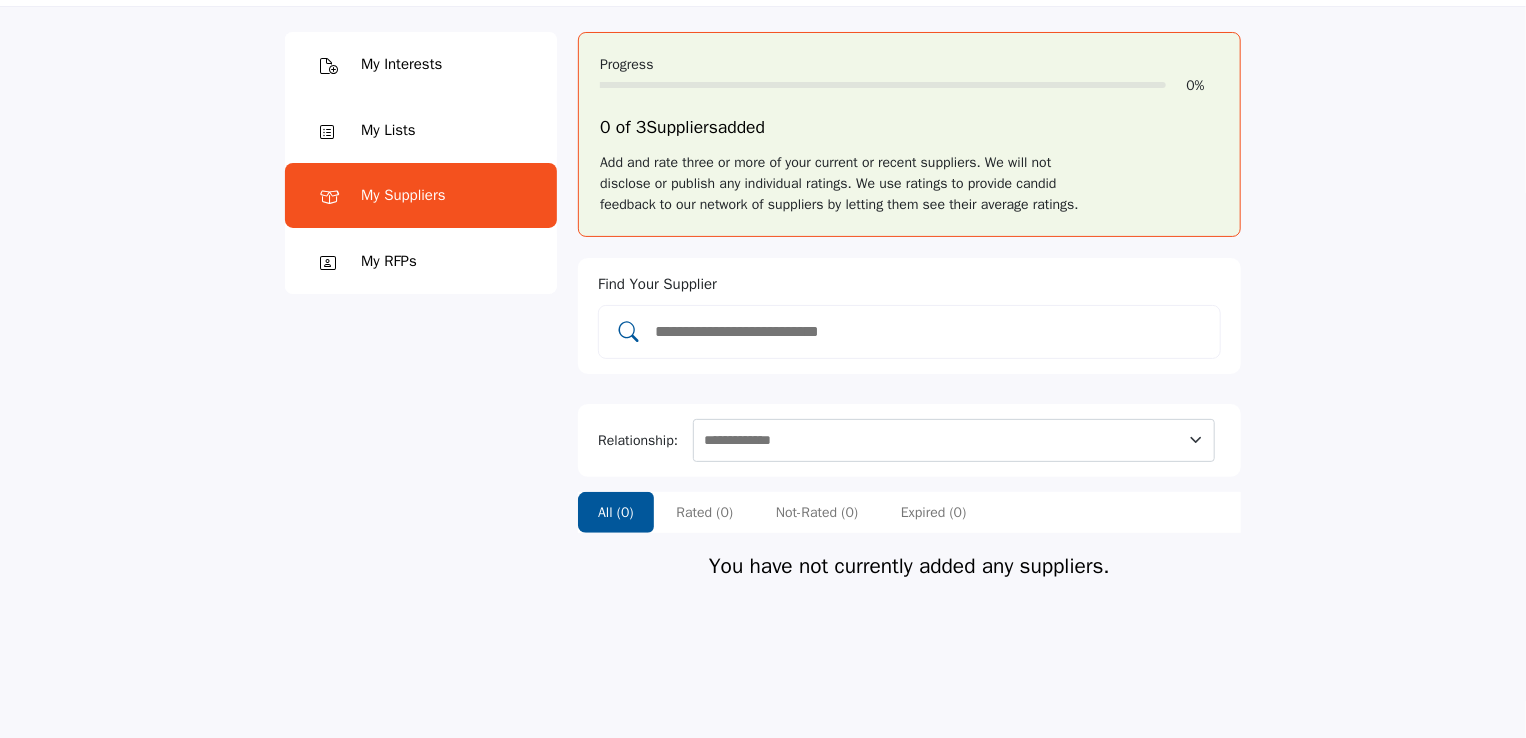 click at bounding box center (909, 332) 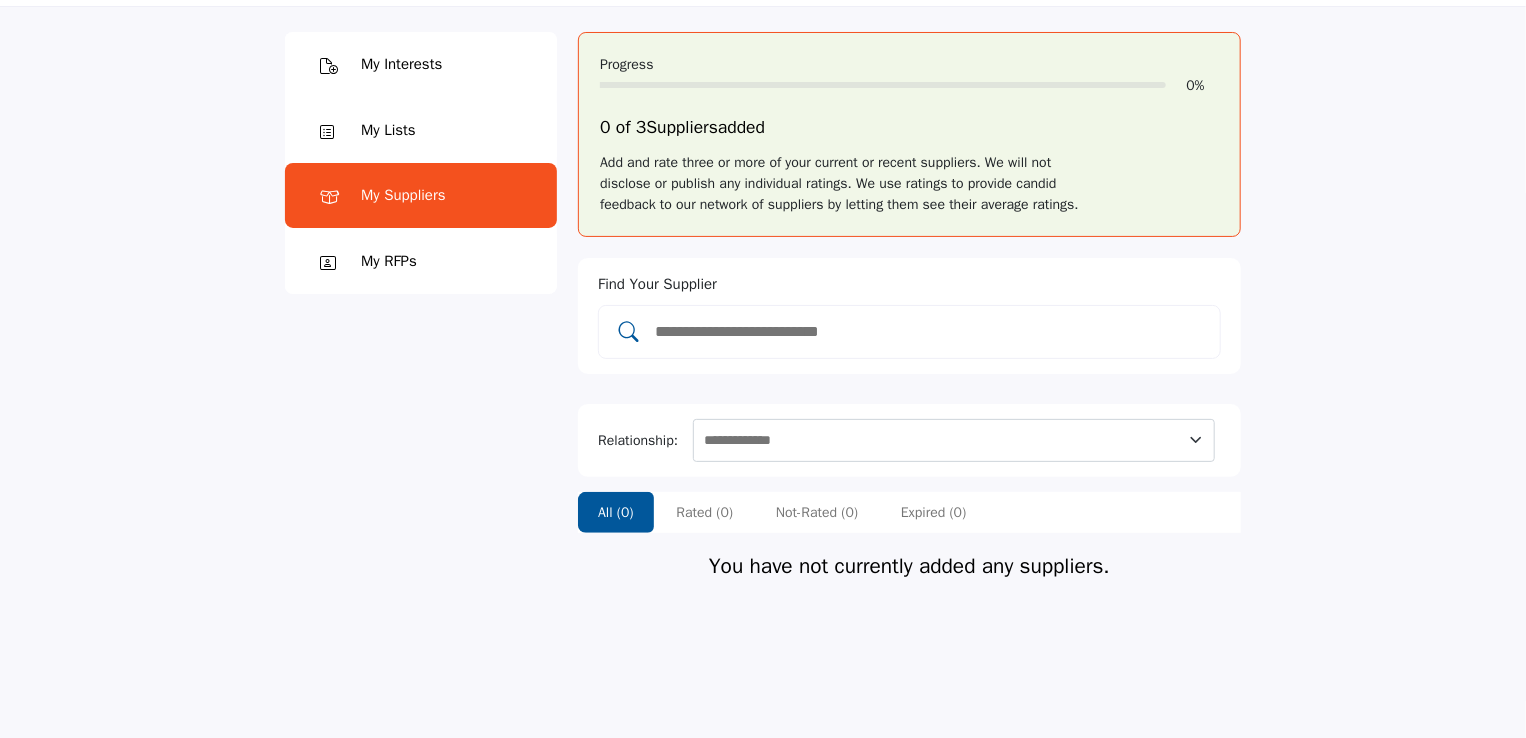 click at bounding box center [629, 332] 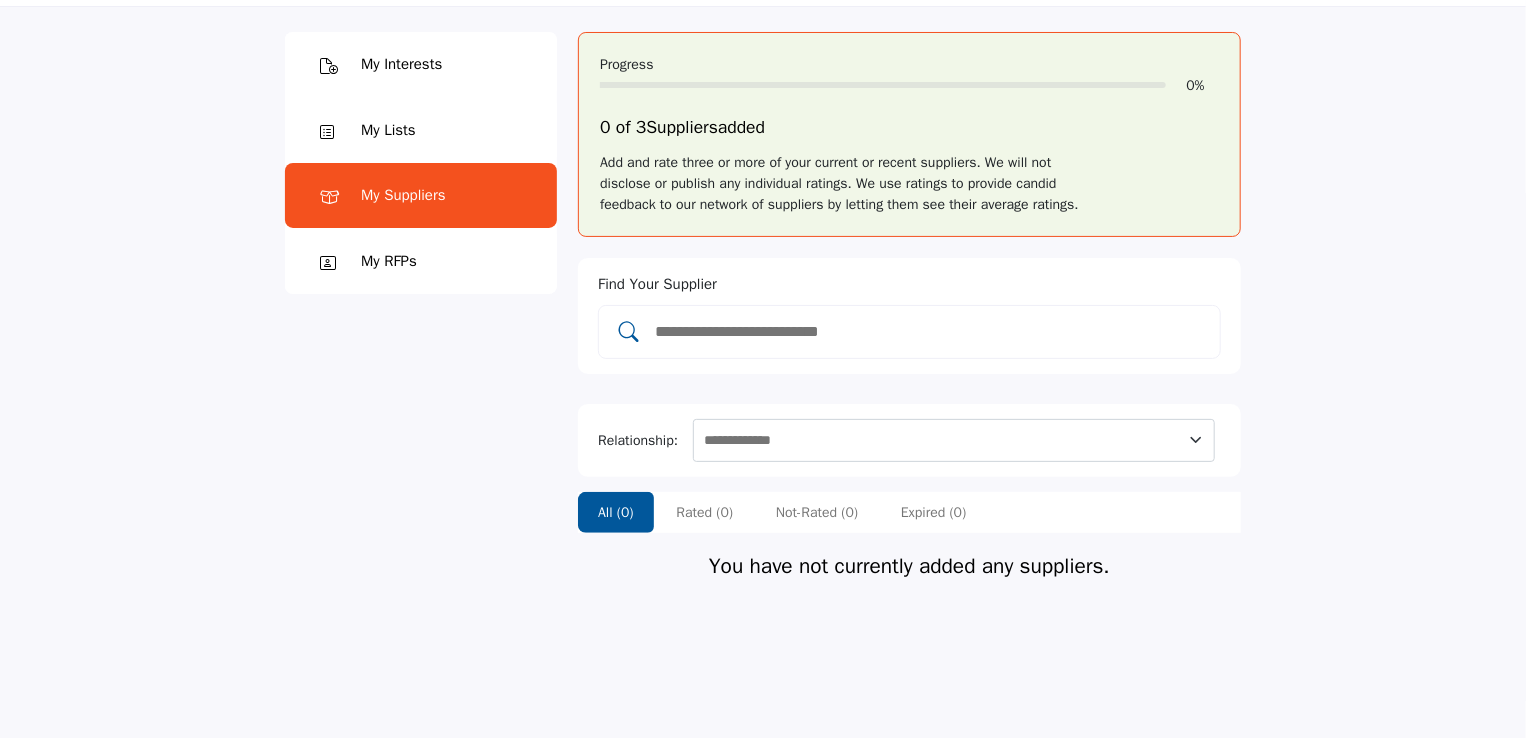 click at bounding box center (629, 332) 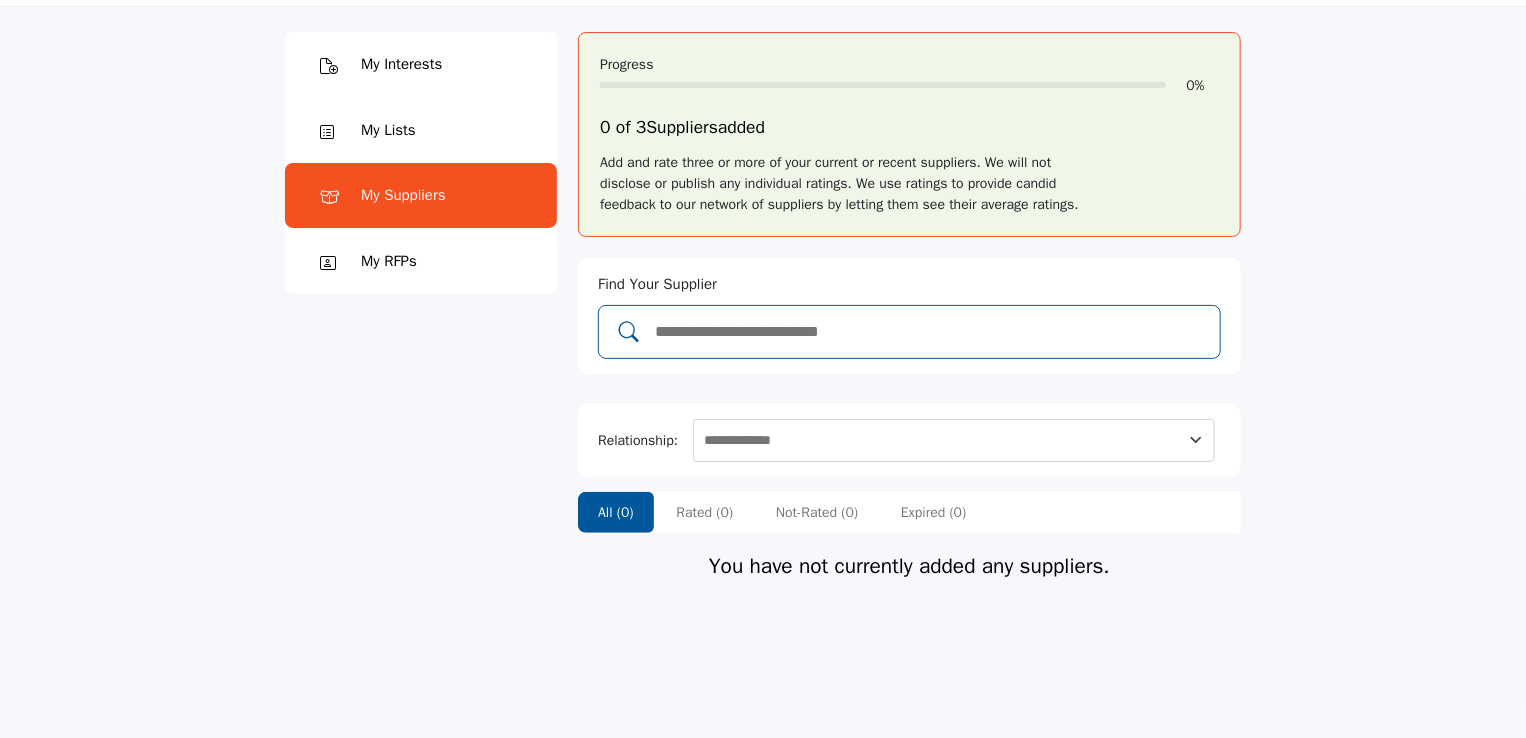 drag, startPoint x: 649, startPoint y: 336, endPoint x: 721, endPoint y: 338, distance: 72.02777 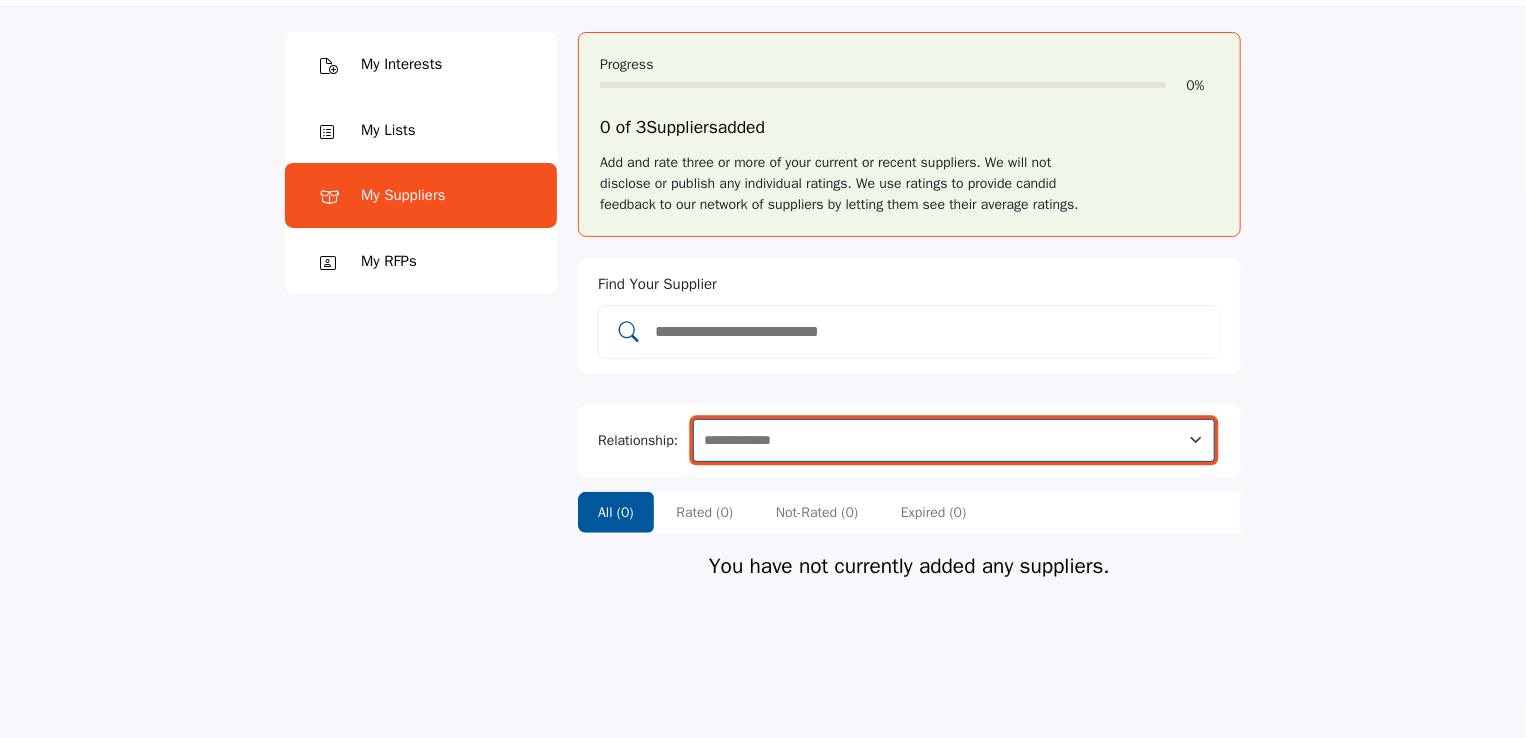 click on "**********" at bounding box center [954, 440] 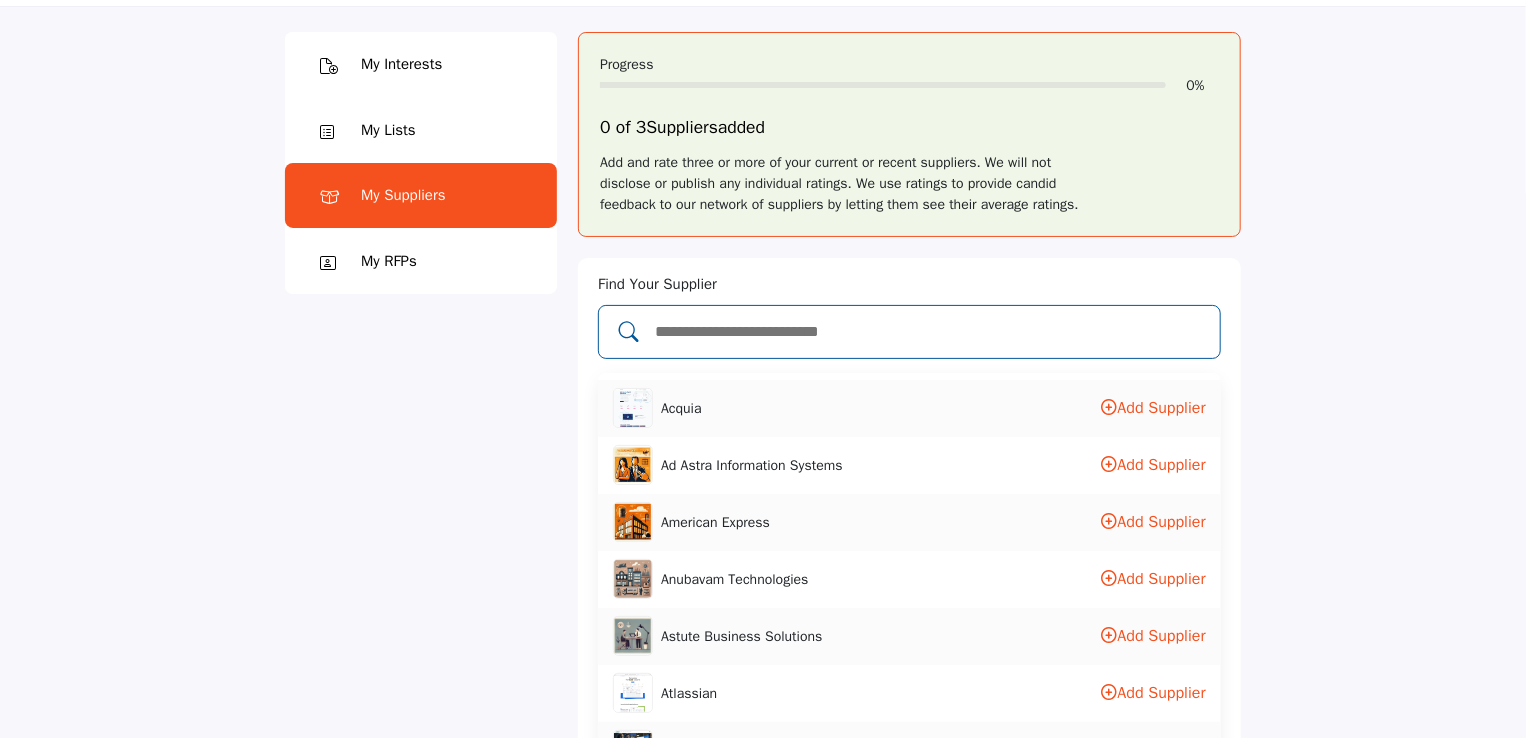 click at bounding box center (930, 332) 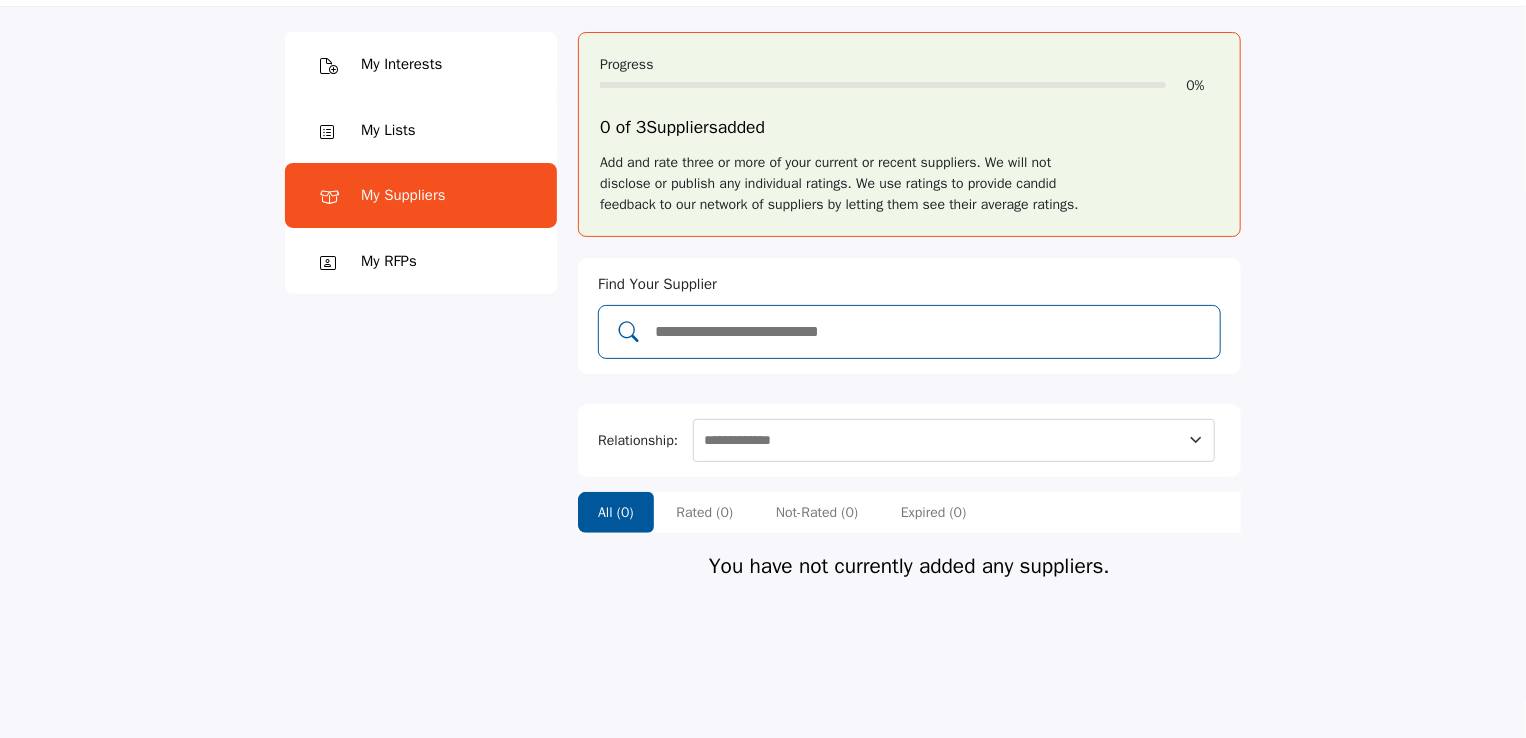 click at bounding box center [930, 332] 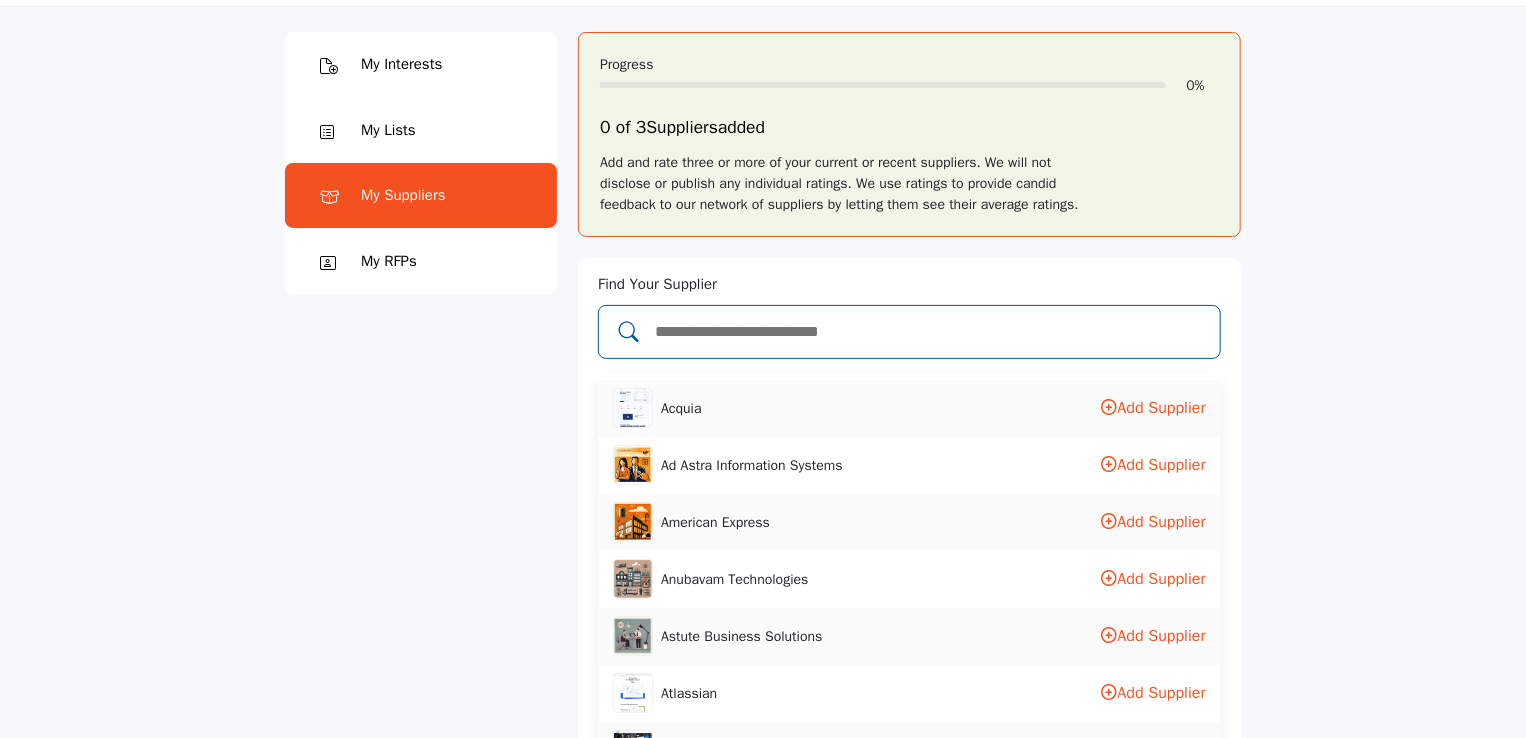 click at bounding box center (909, 332) 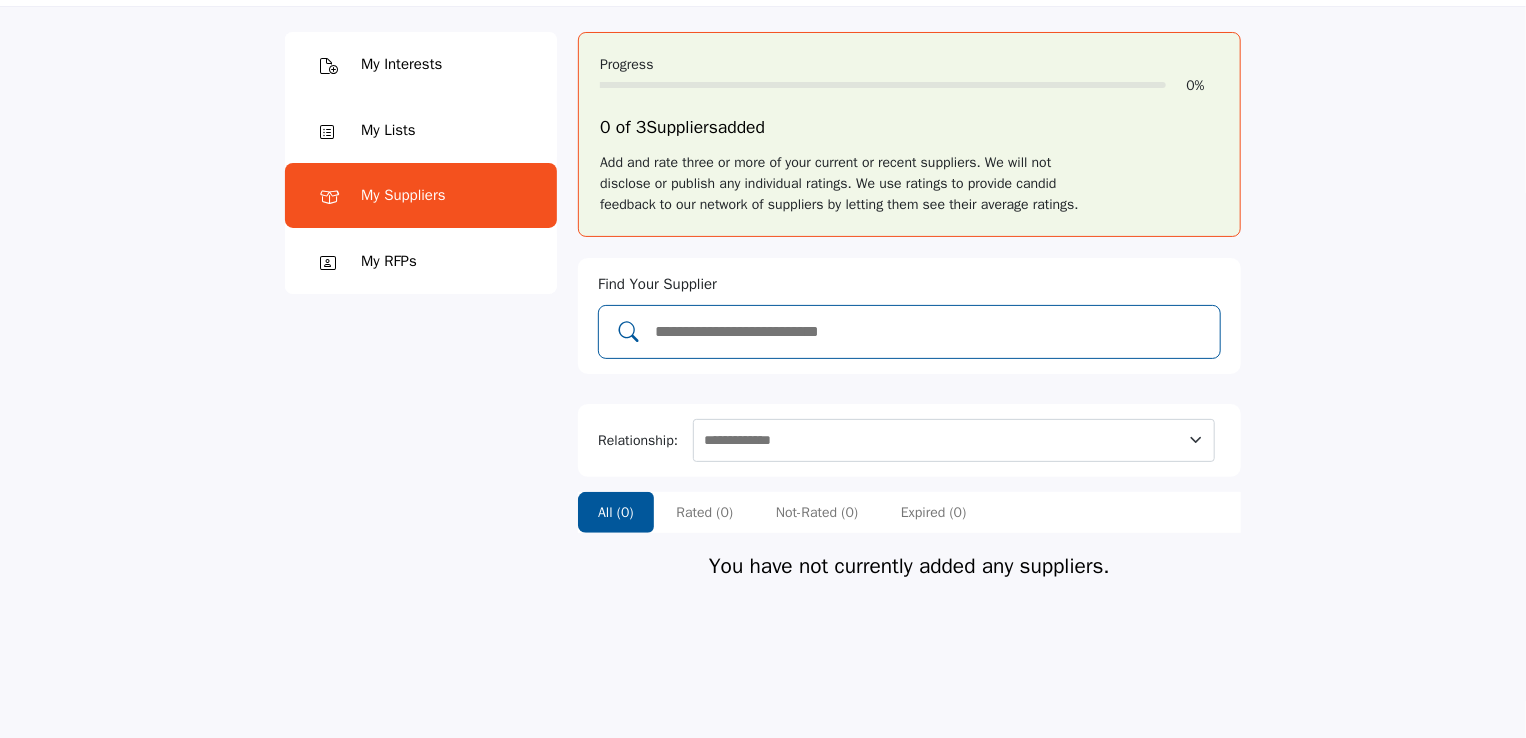 click at bounding box center [629, 332] 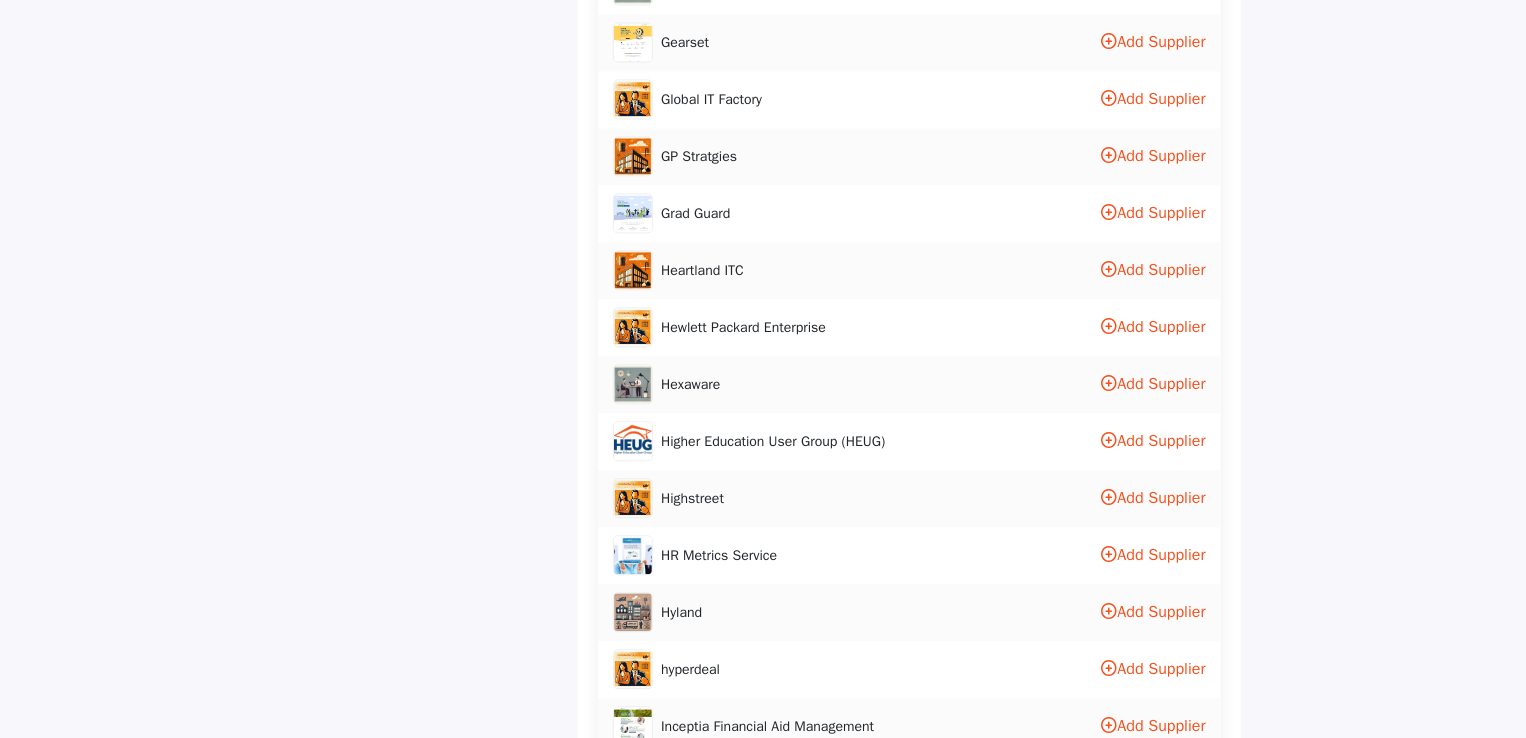 scroll, scrollTop: 2162, scrollLeft: 0, axis: vertical 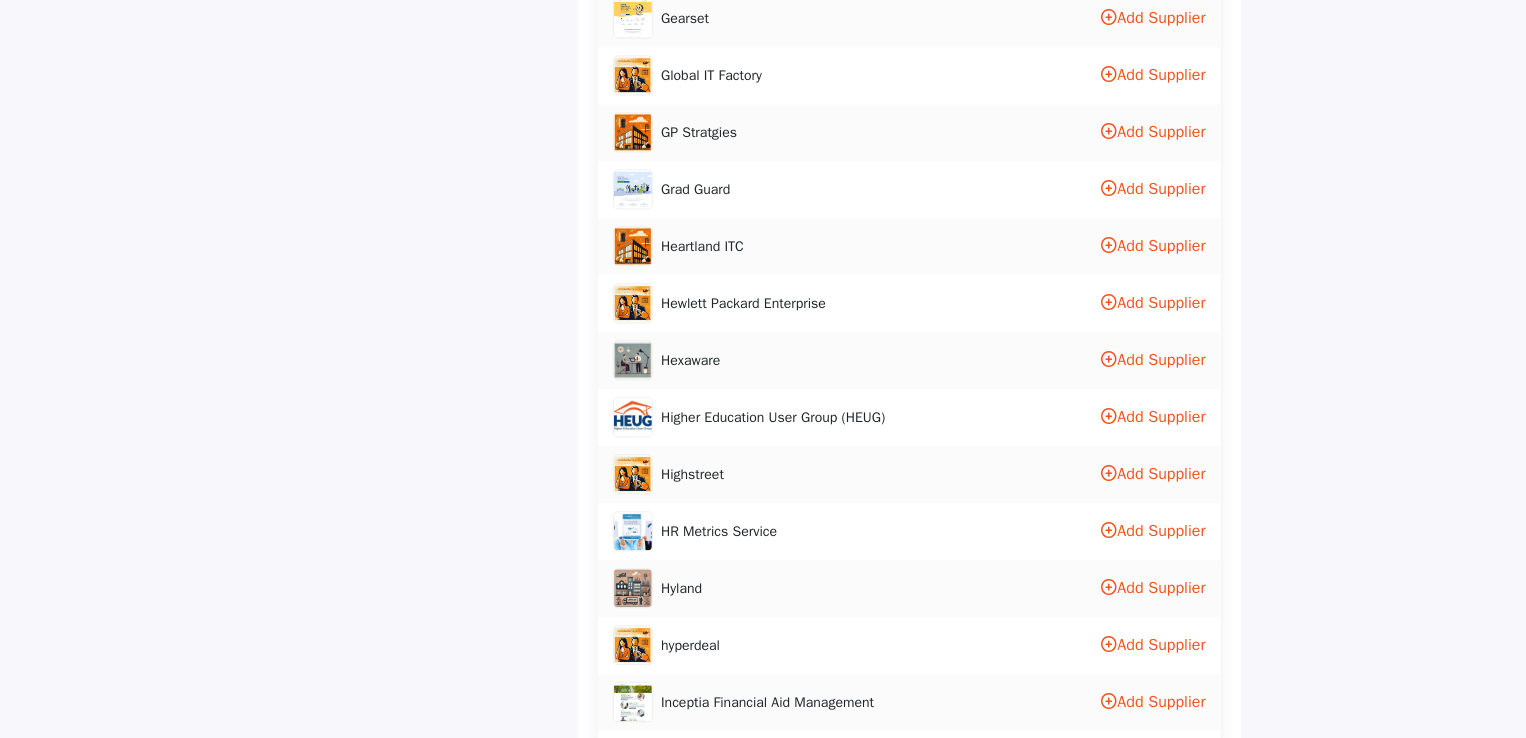 click on "Add Supplier" at bounding box center [1154, 417] 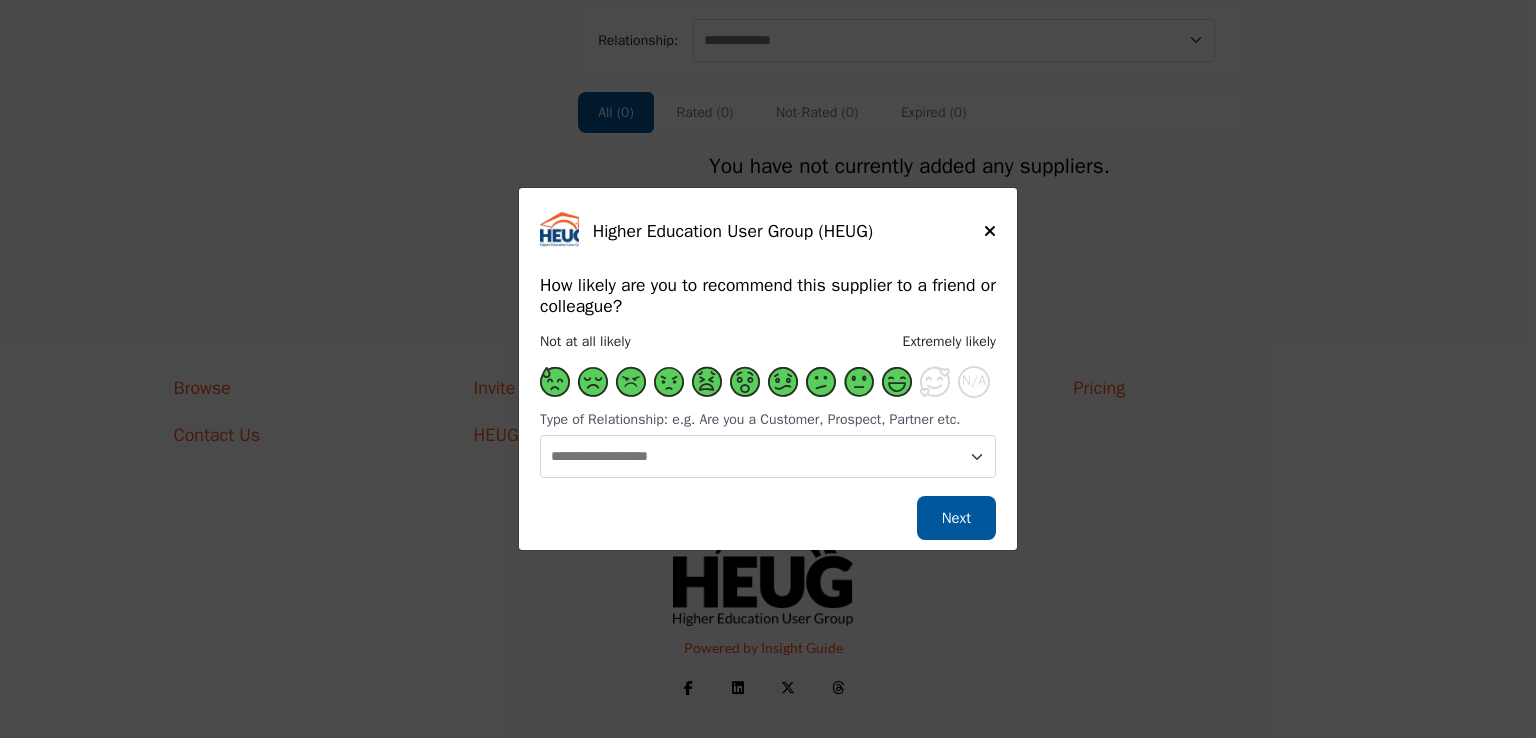 click at bounding box center [897, 382] 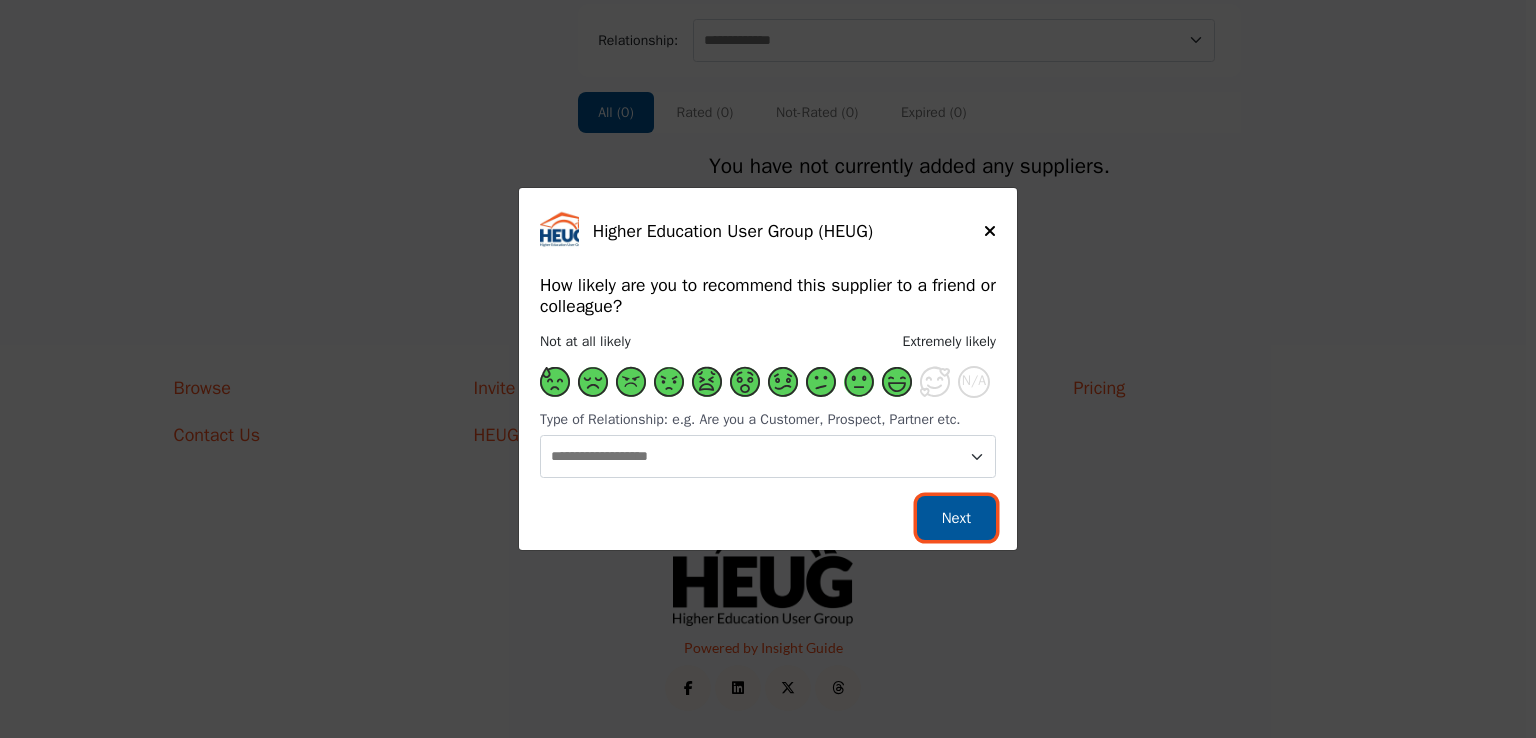 click on "Next" at bounding box center (956, 518) 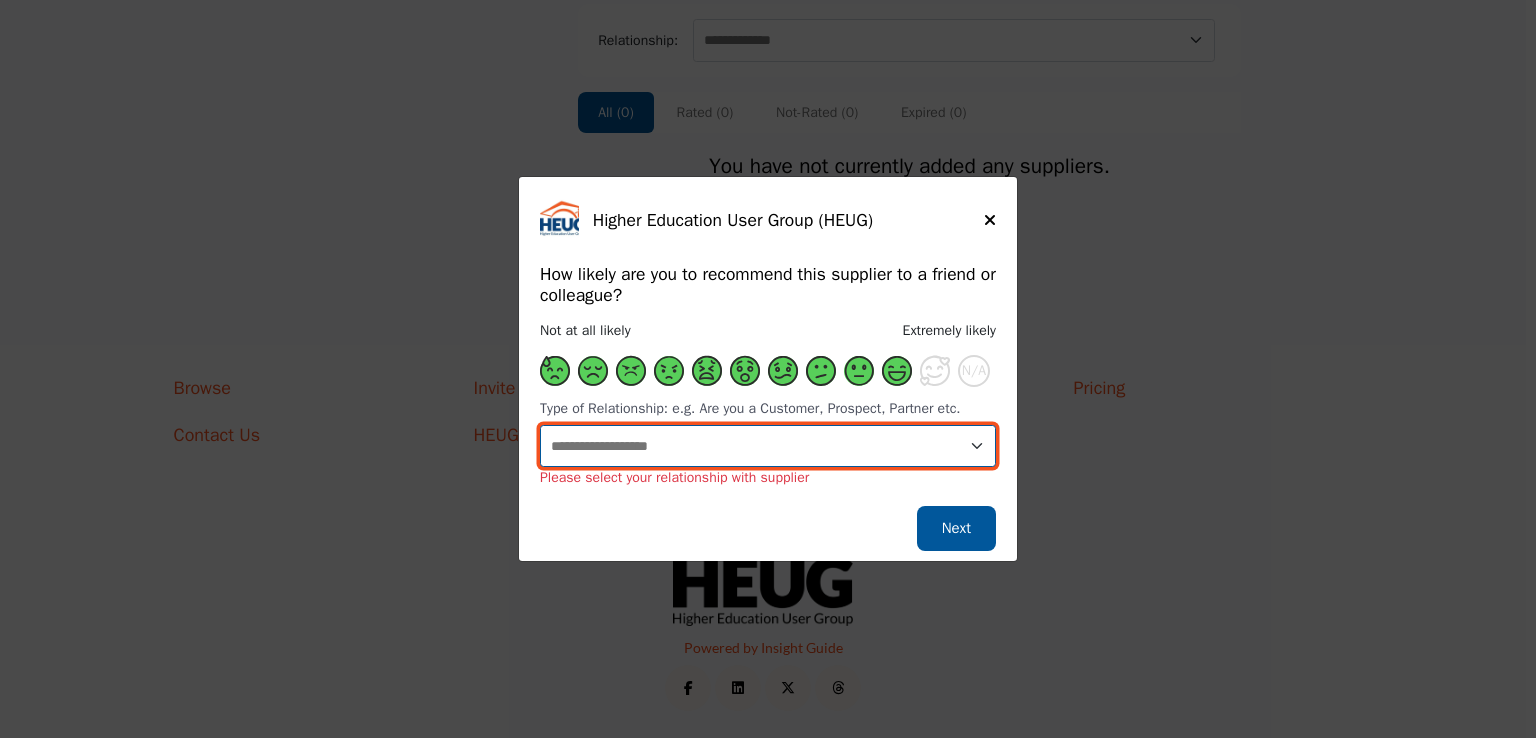 click on "**********" at bounding box center [768, 446] 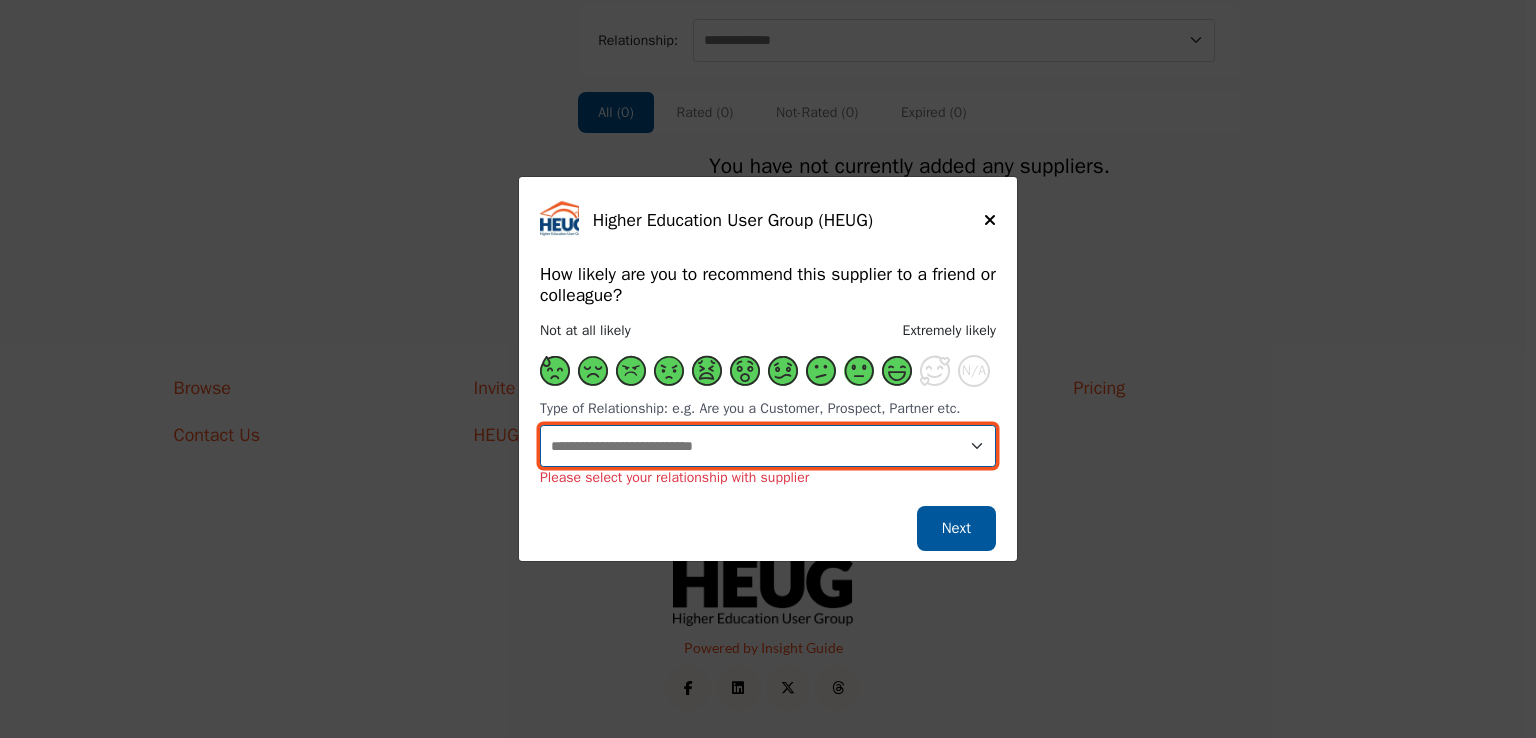 click on "**********" at bounding box center [768, 446] 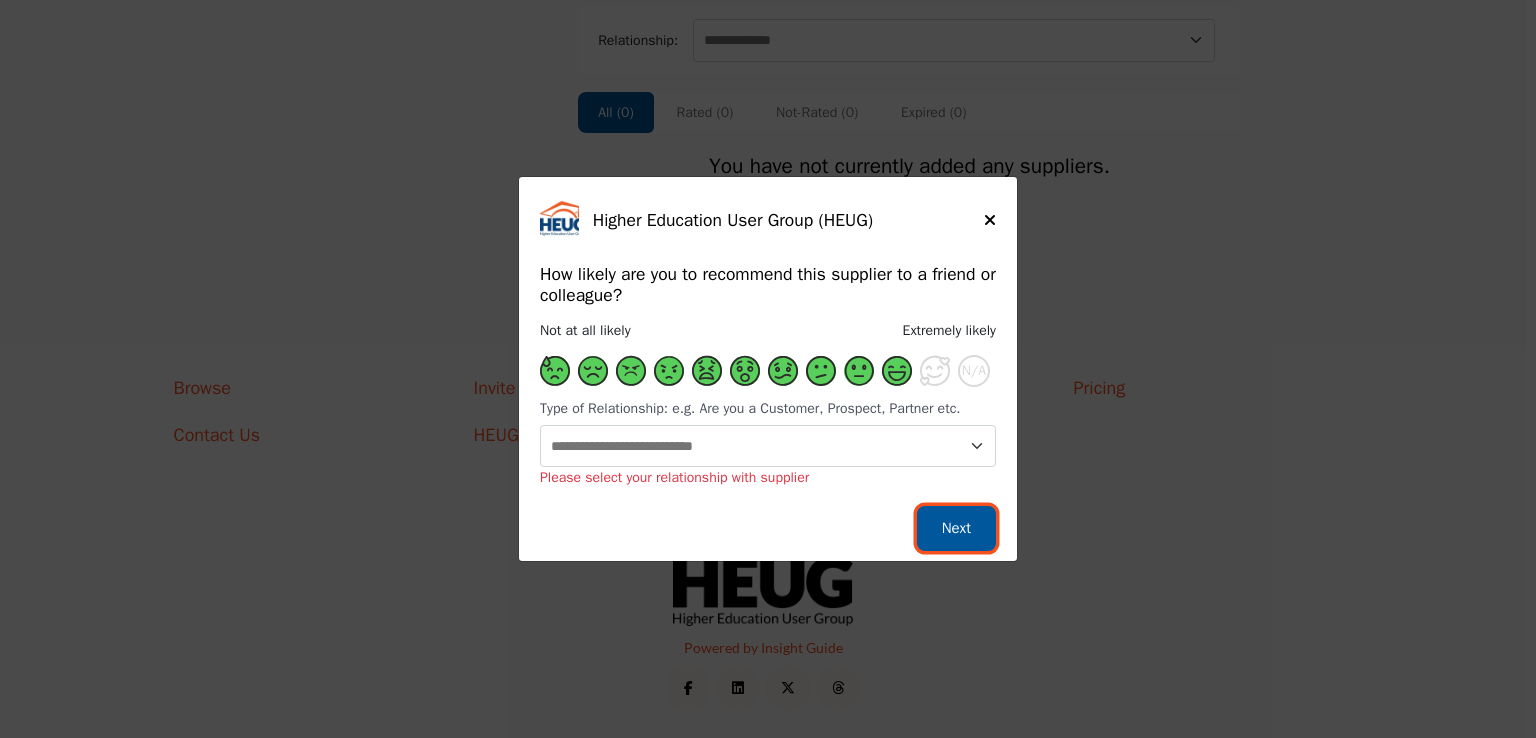 click on "Next" at bounding box center (956, 528) 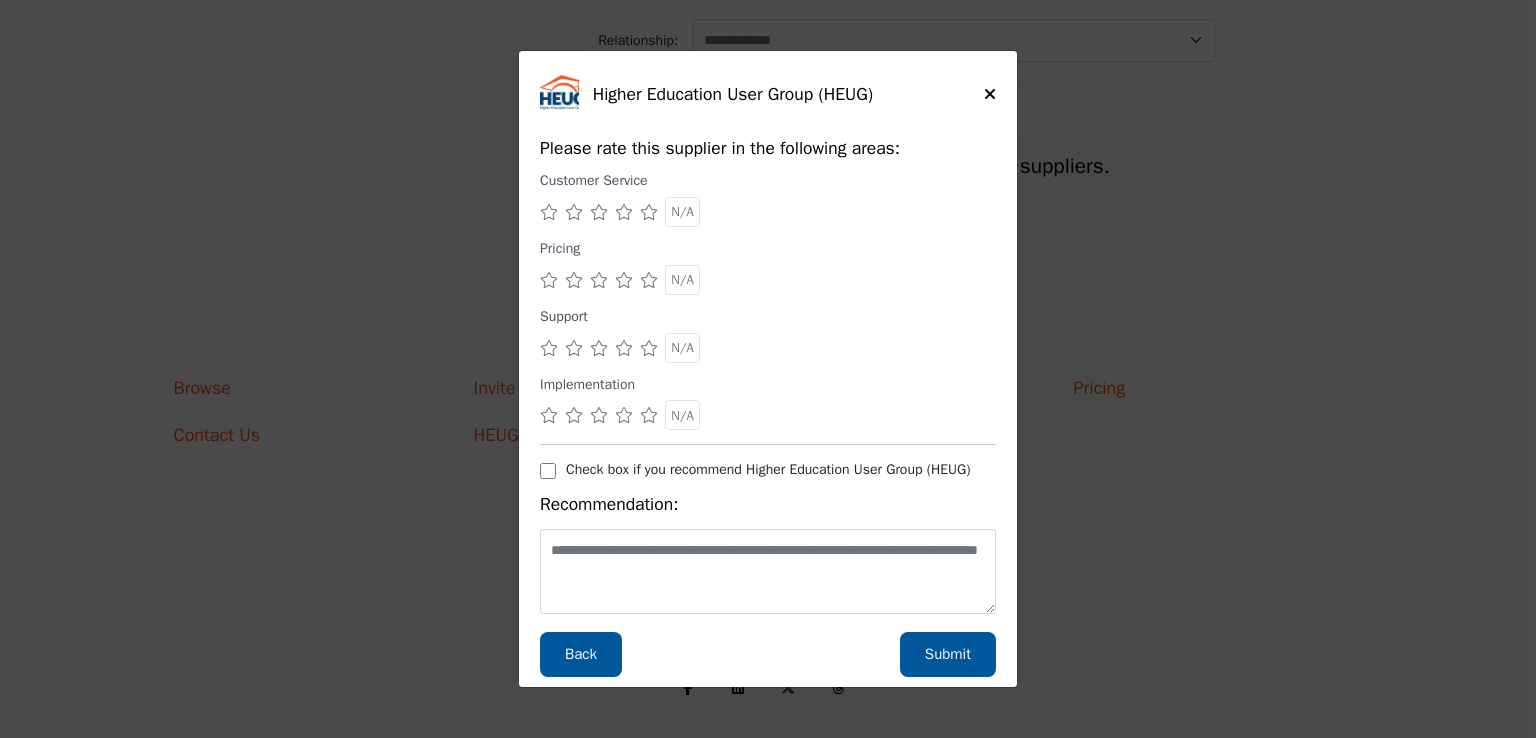 click at bounding box center [624, 212] 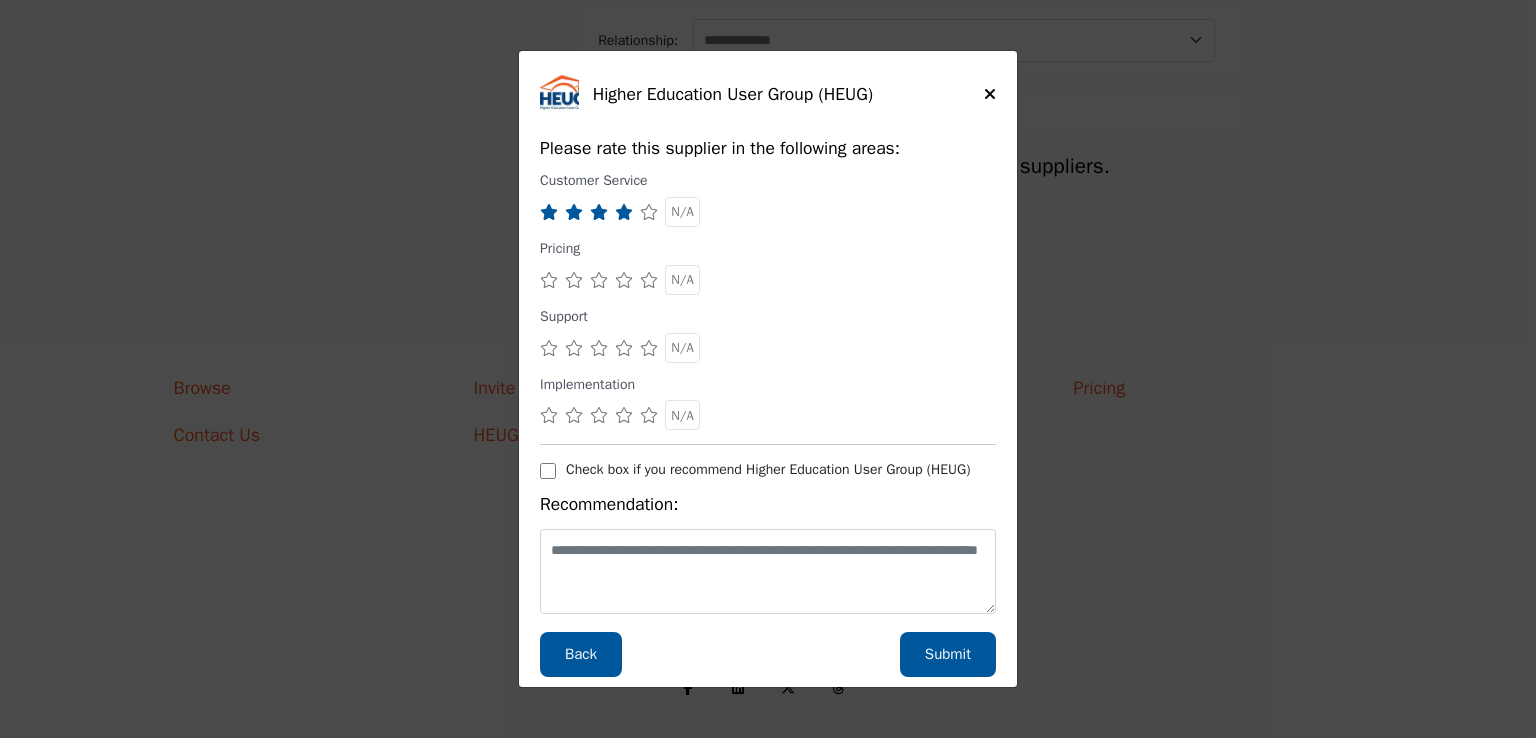 click on "N/A" at bounding box center (682, 279) 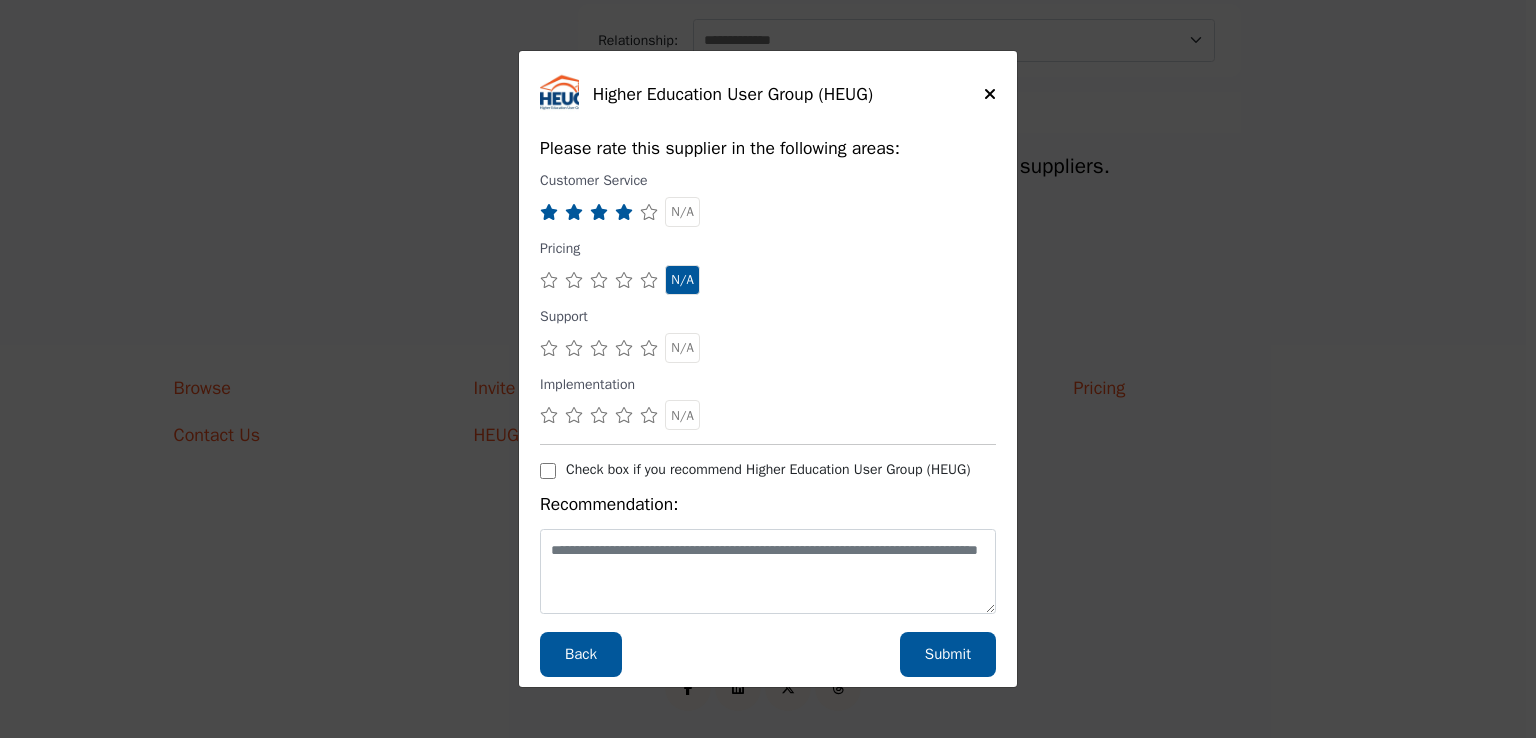 click at bounding box center [624, 348] 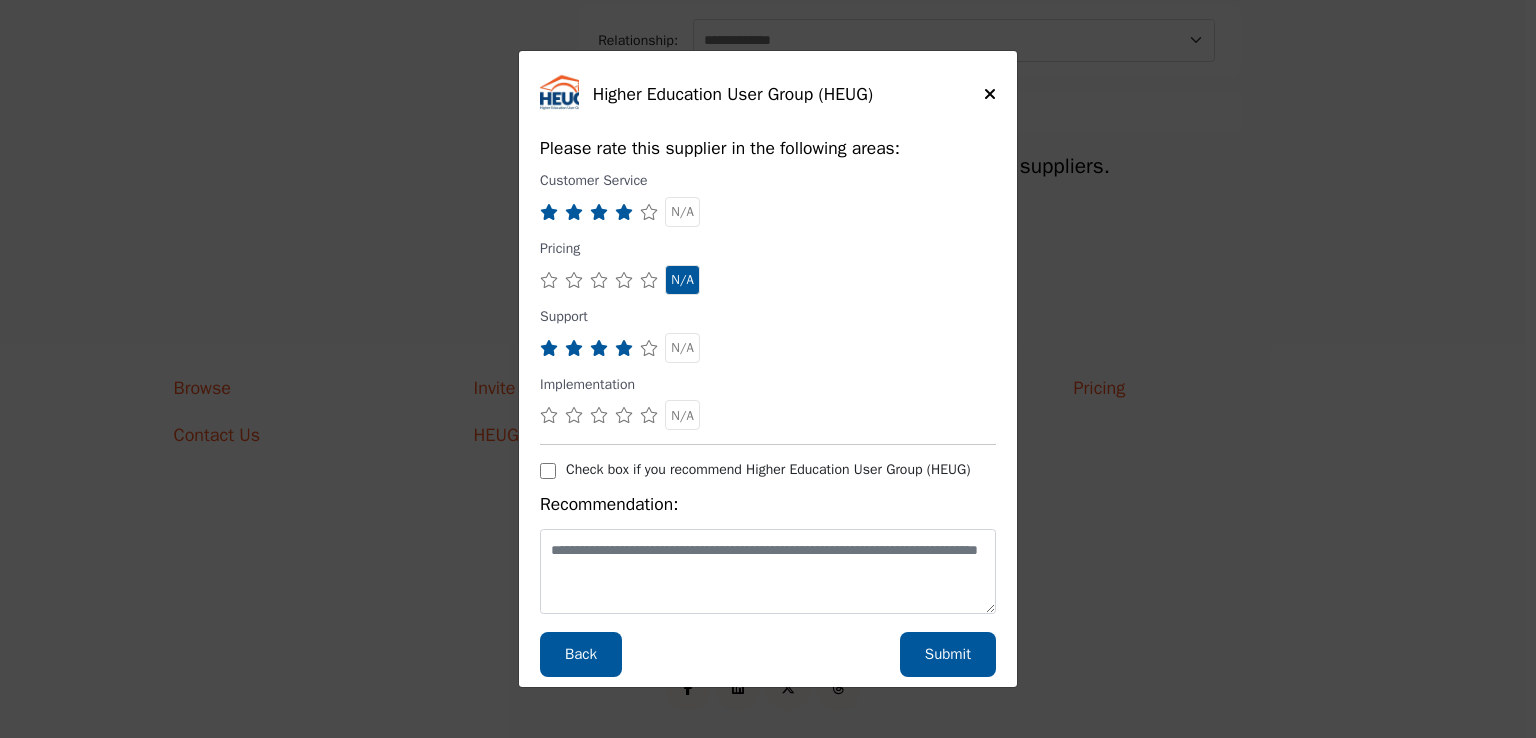 click on "N/A" at bounding box center [682, 415] 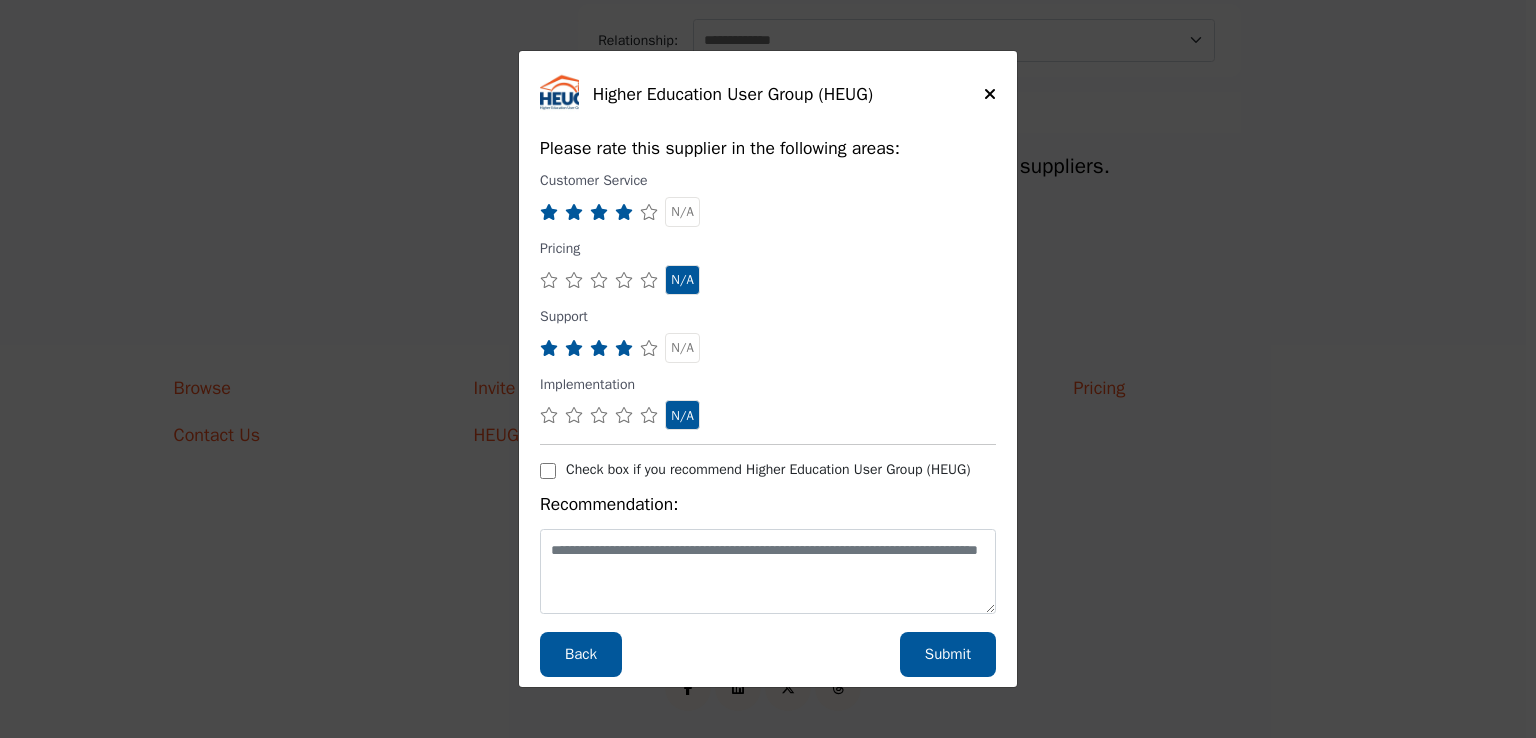 click on "Check box if you recommend Higher Education User Group (HEUG)" at bounding box center (768, 469) 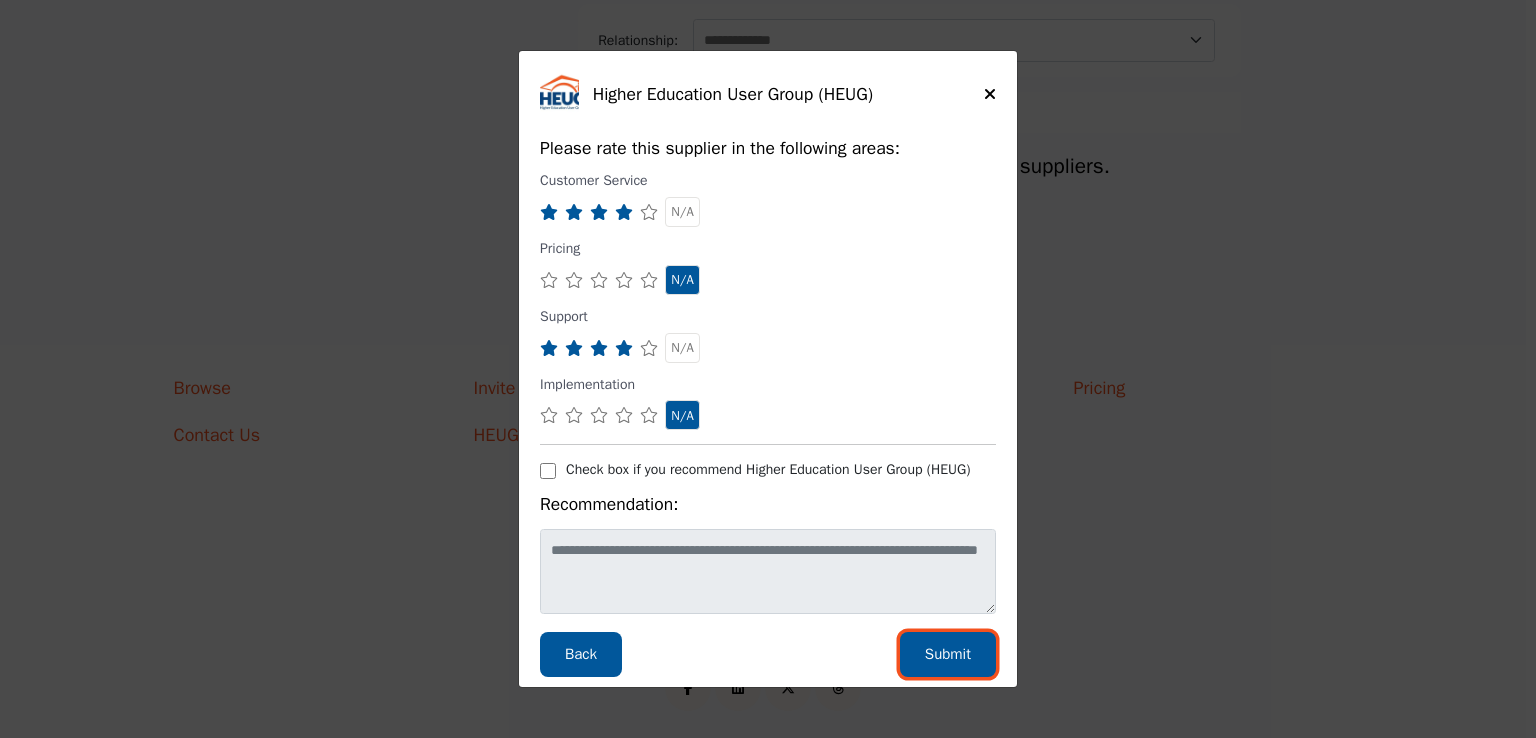 click on "Submit" at bounding box center [948, 654] 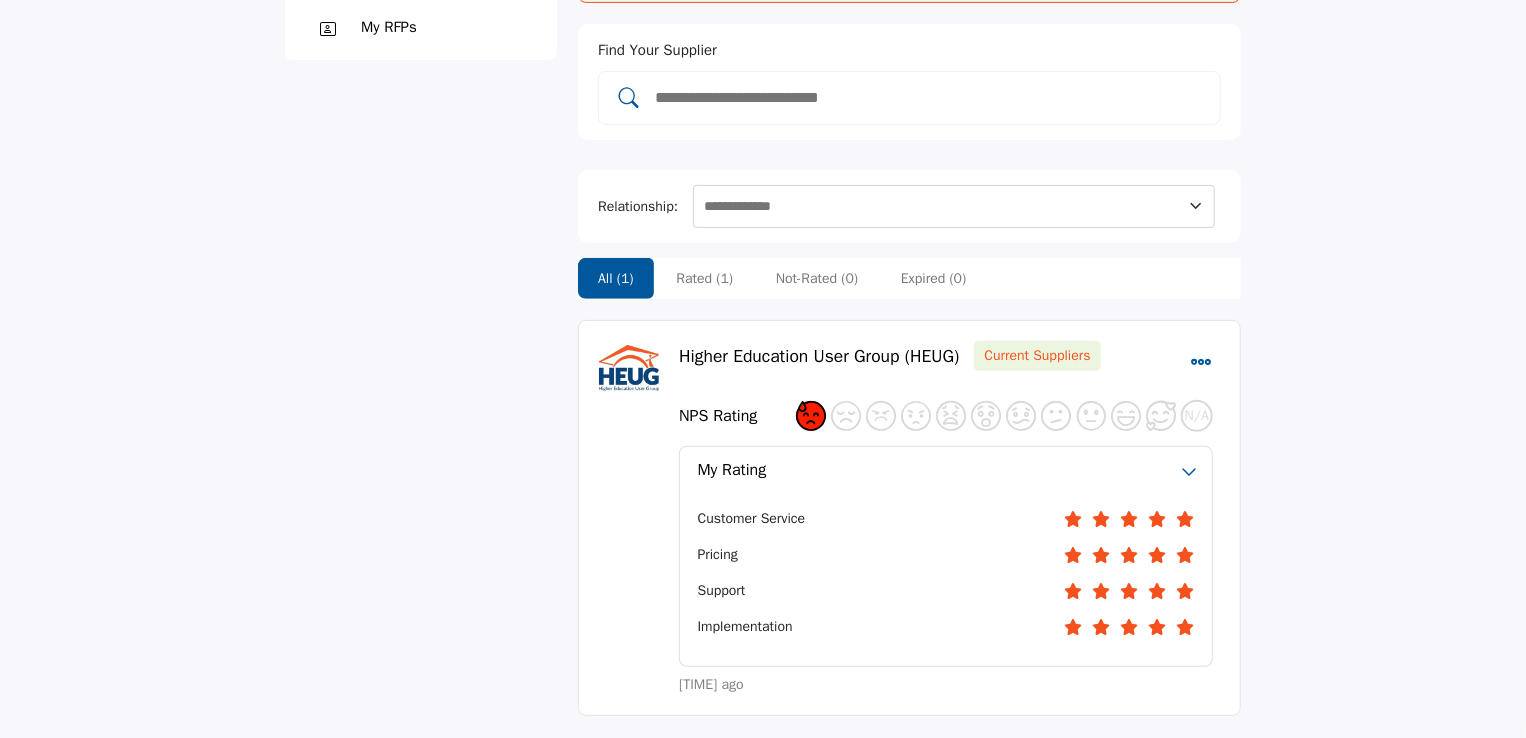 scroll, scrollTop: 262, scrollLeft: 0, axis: vertical 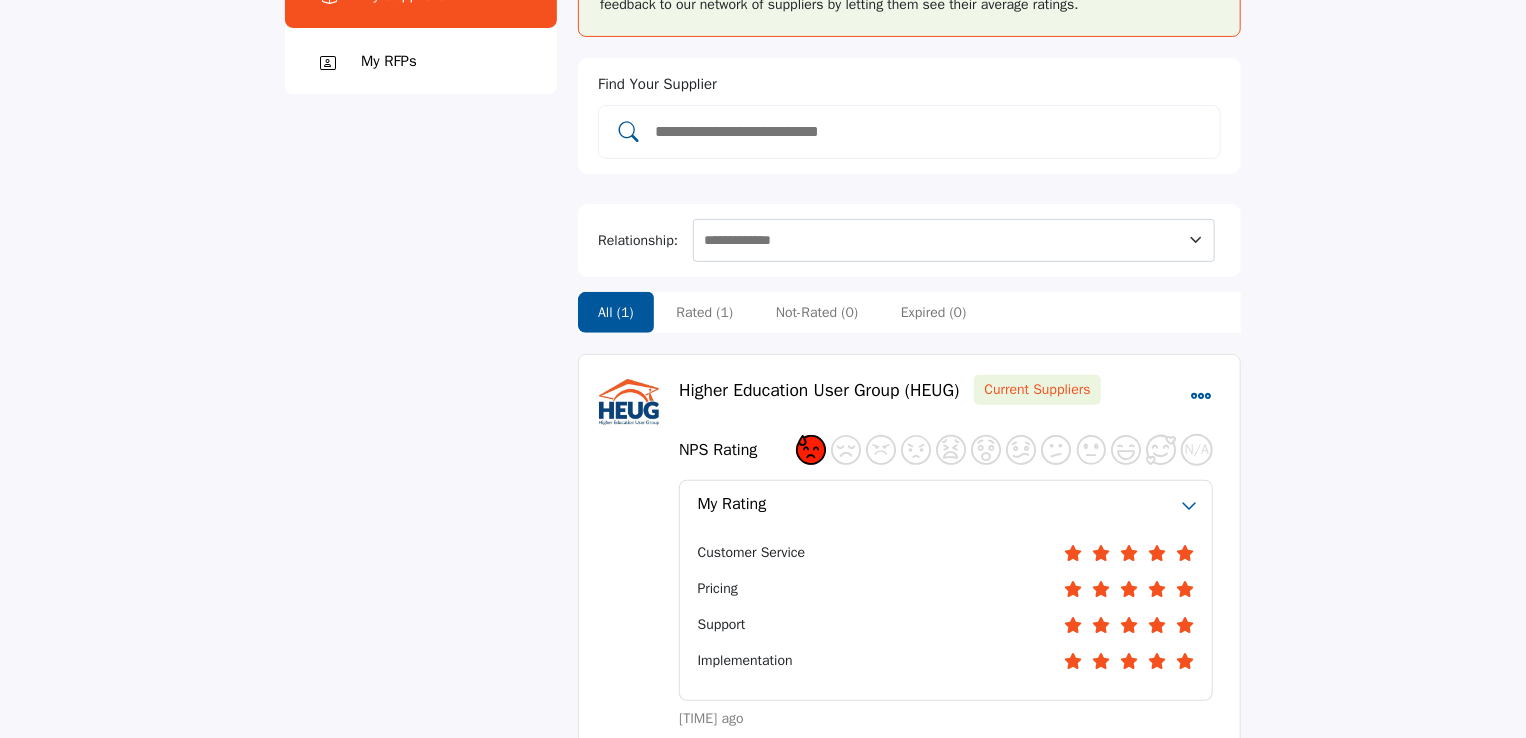 click on "Rated (1)" at bounding box center [704, 312] 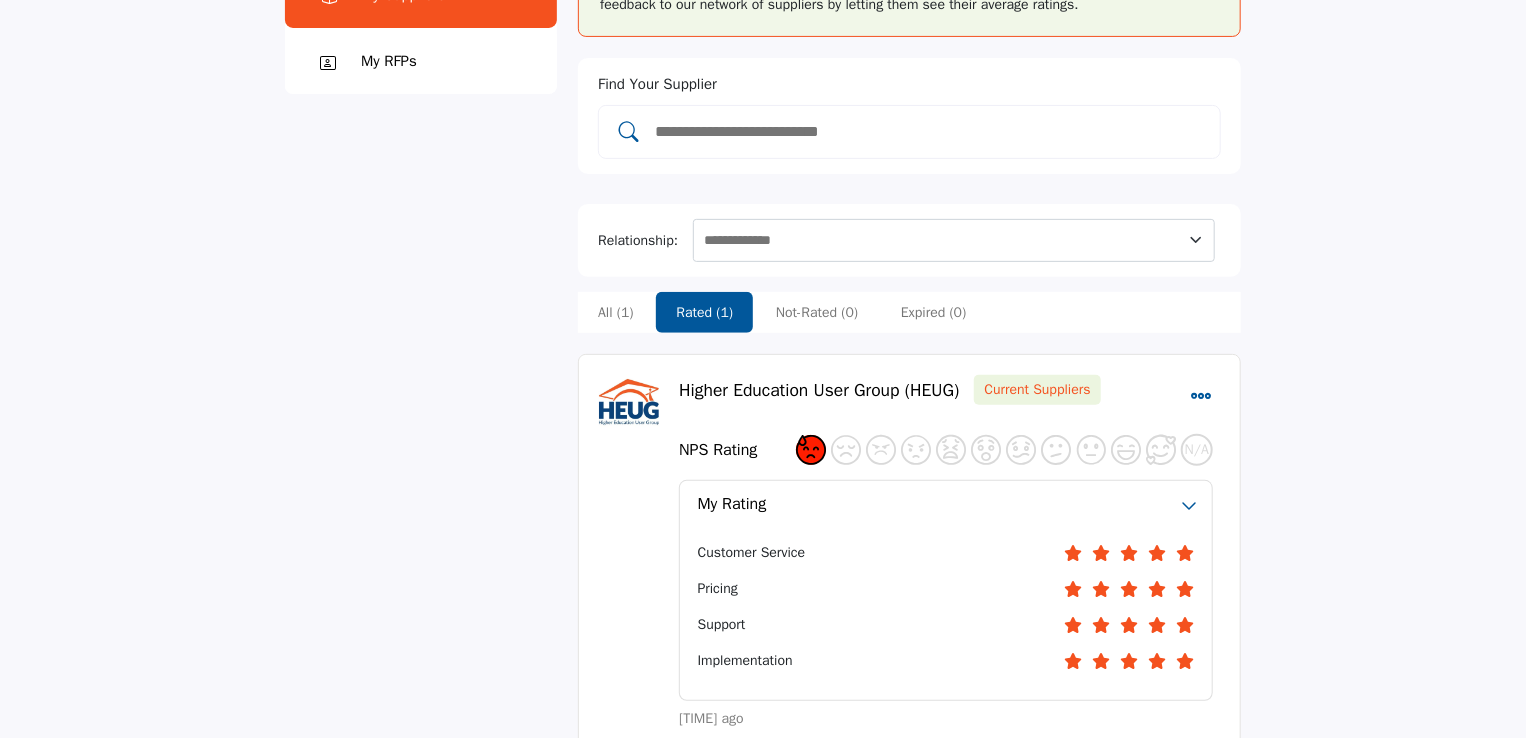 click at bounding box center [1126, 450] 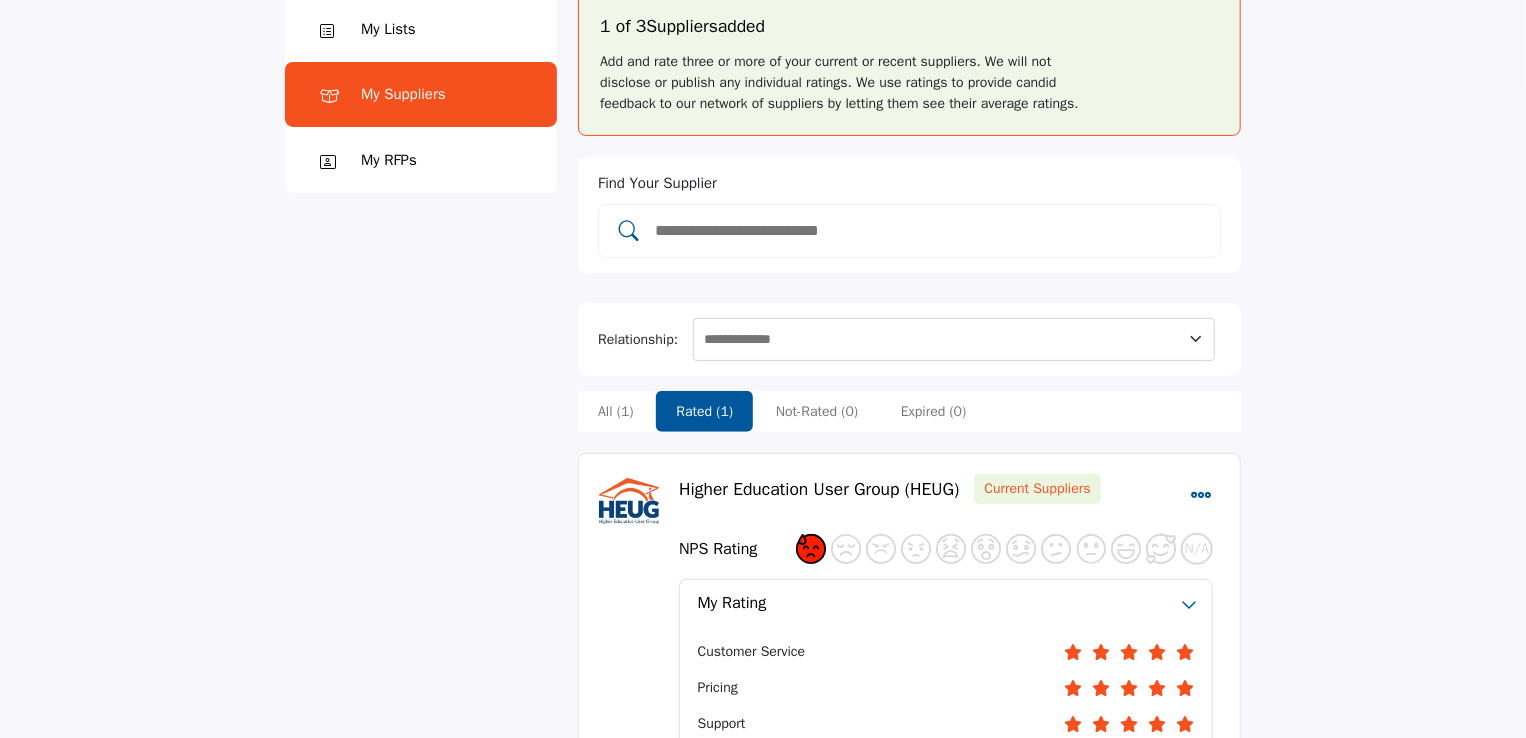 scroll, scrollTop: 162, scrollLeft: 0, axis: vertical 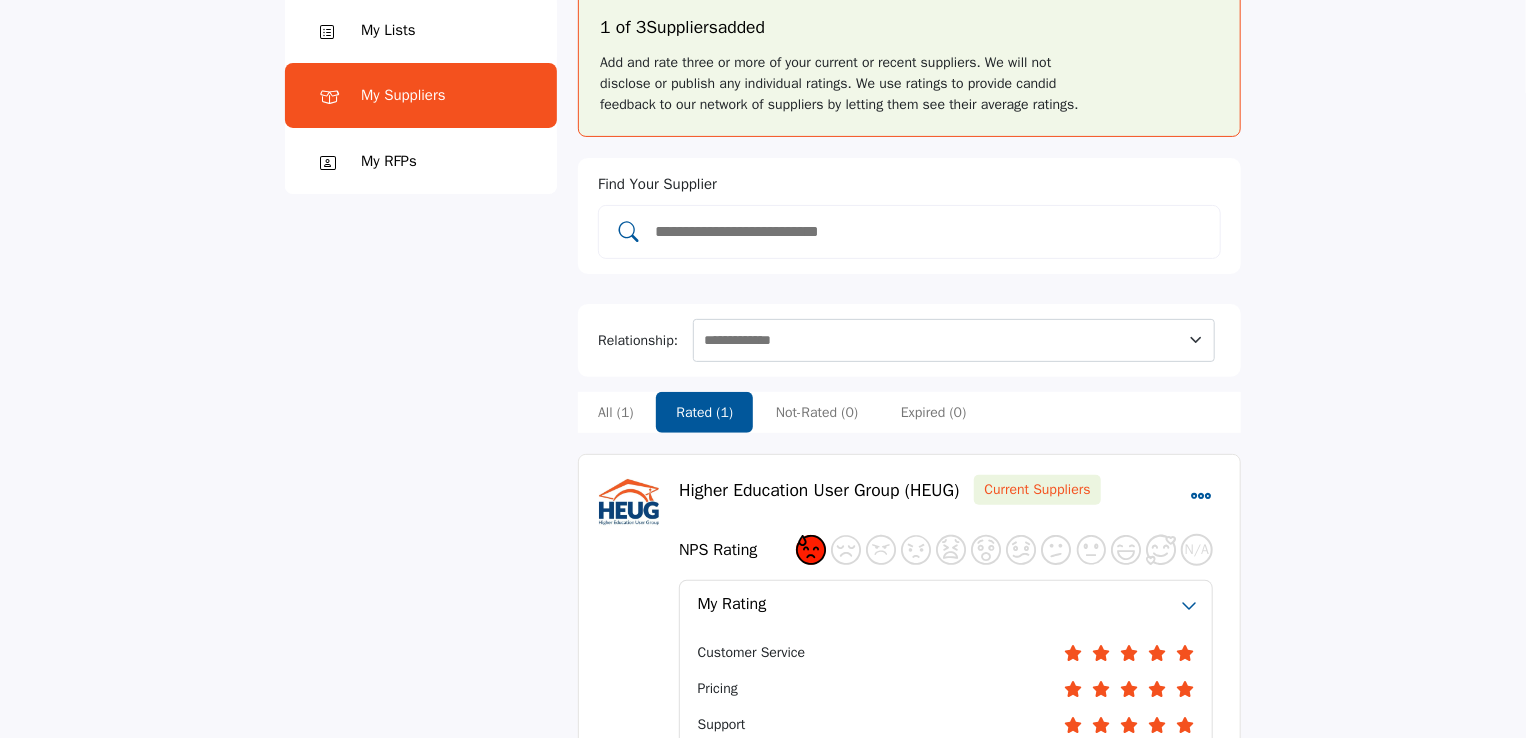 click at bounding box center (629, 232) 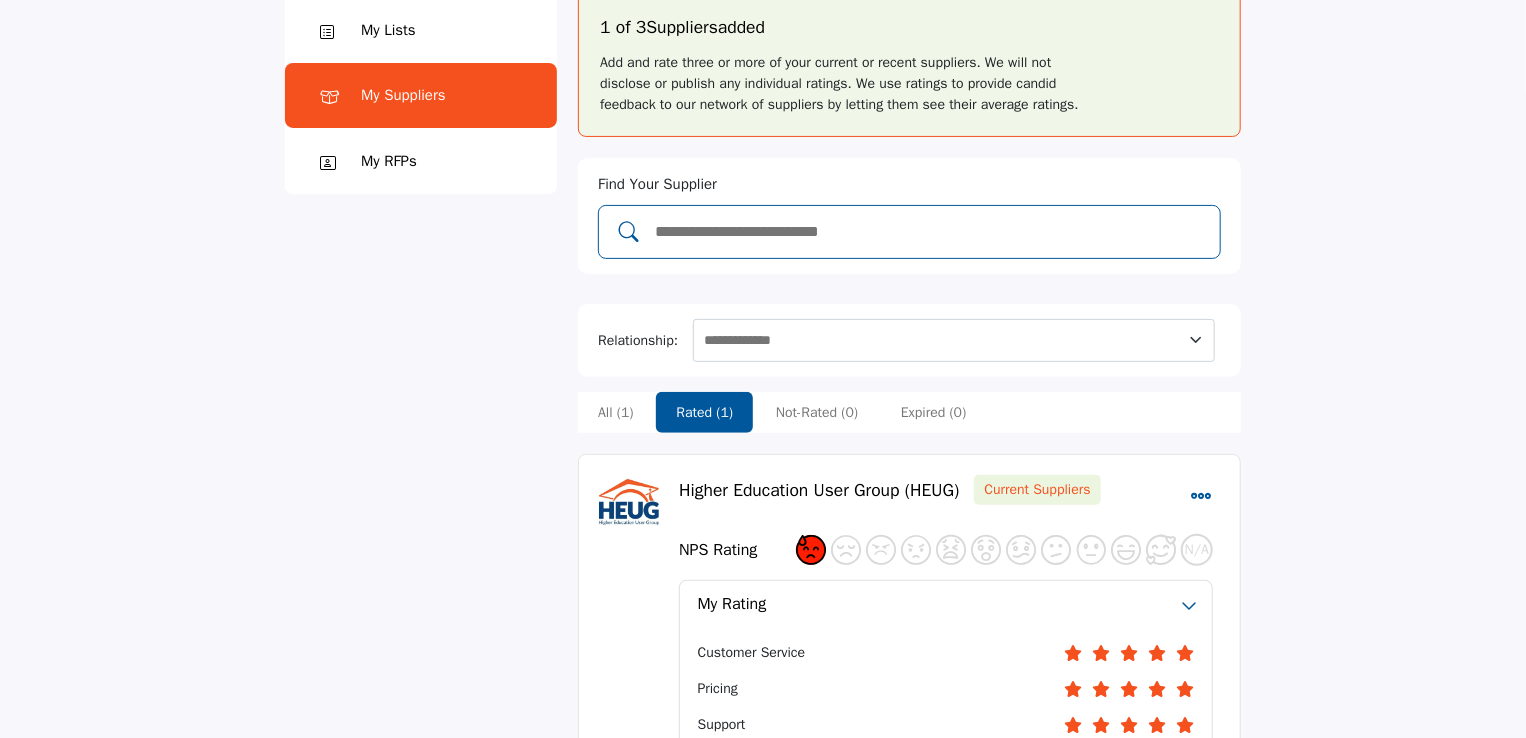 click at bounding box center (930, 232) 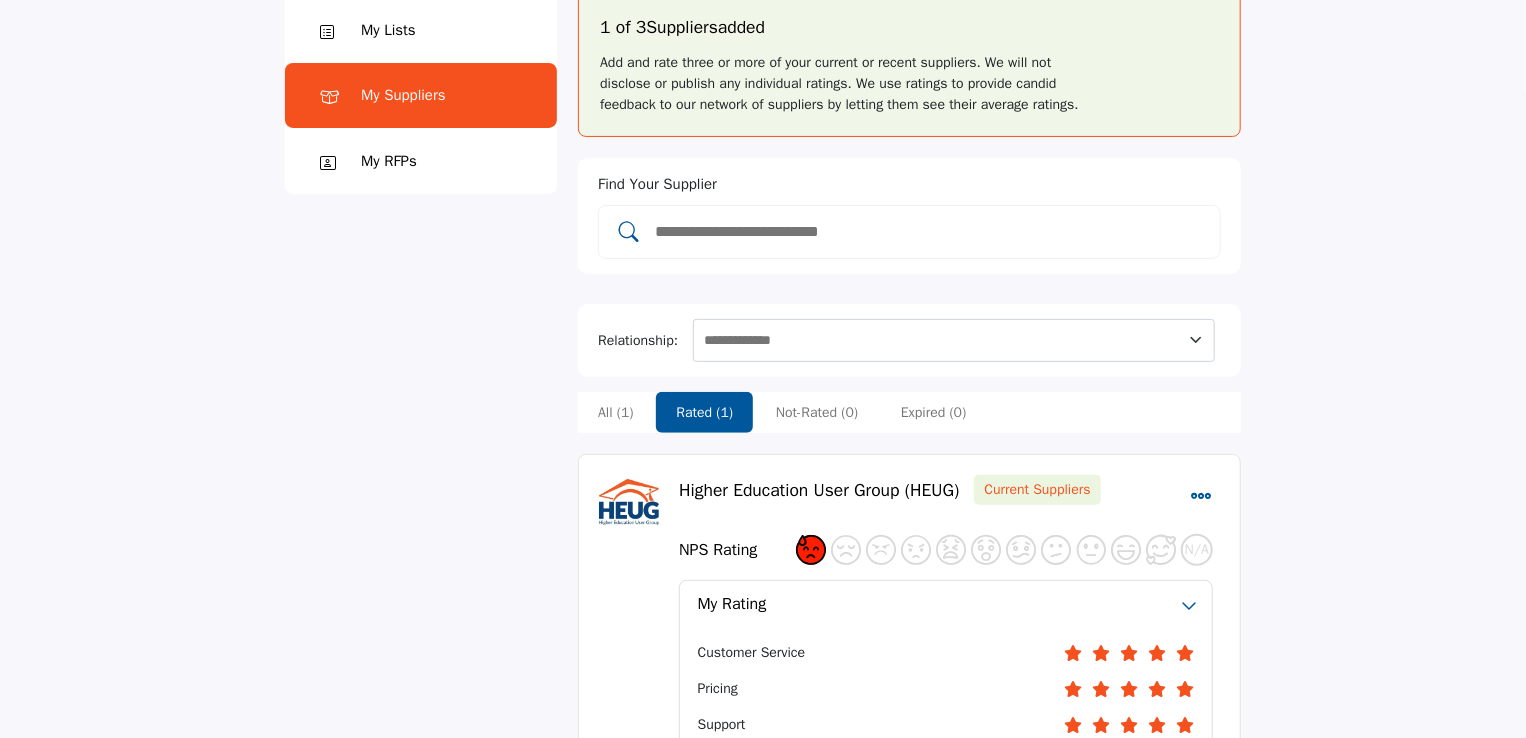 click at bounding box center [1300, 402] 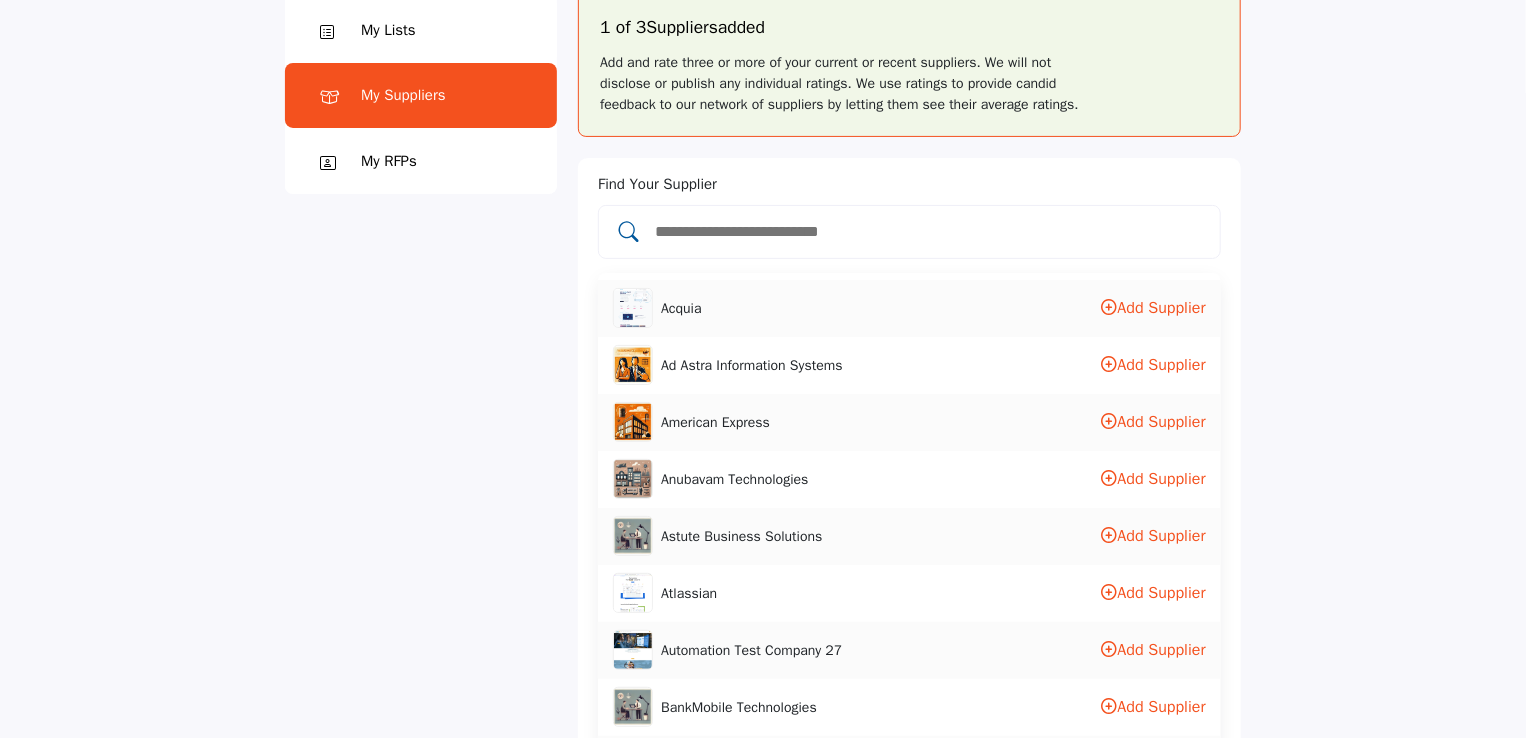 click at bounding box center [909, 232] 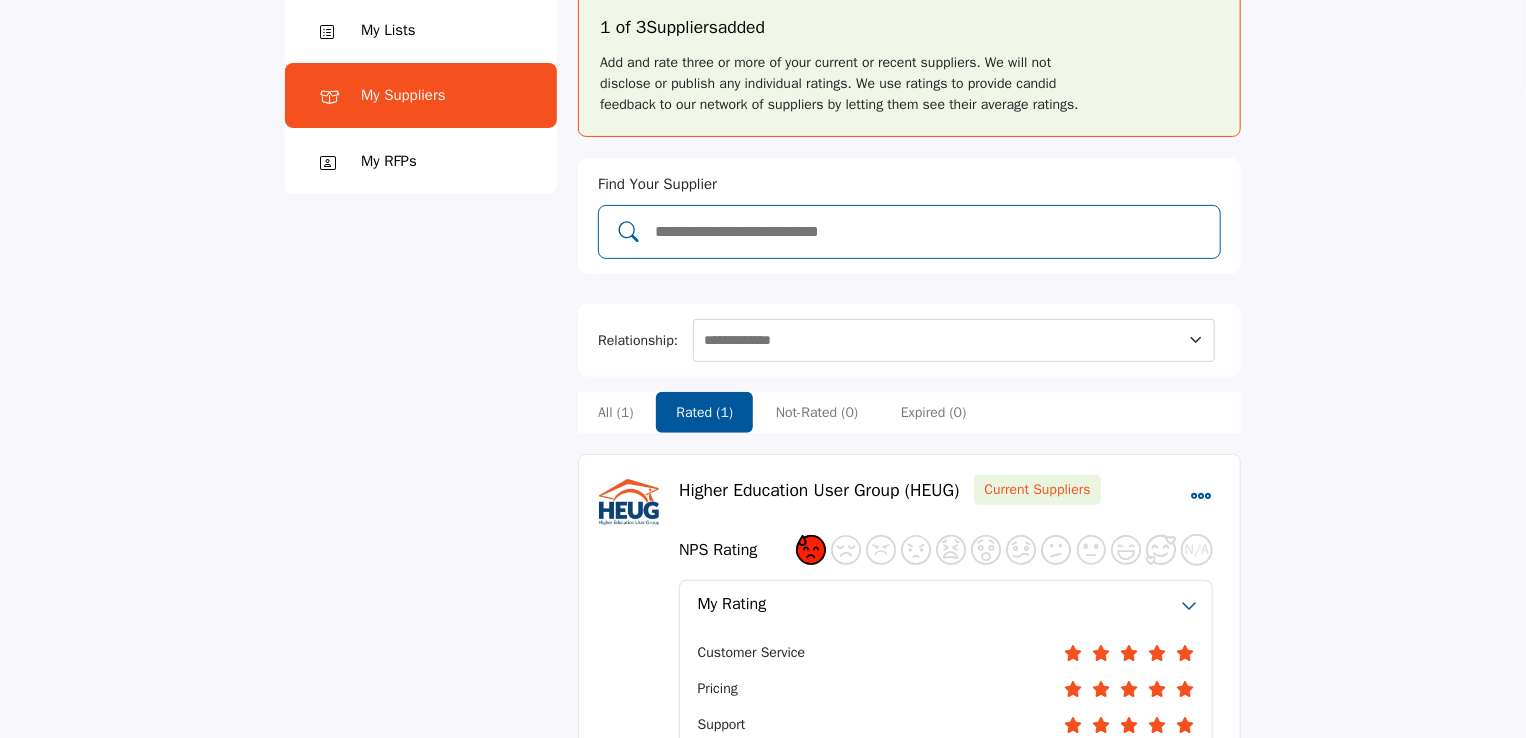 click at bounding box center (629, 232) 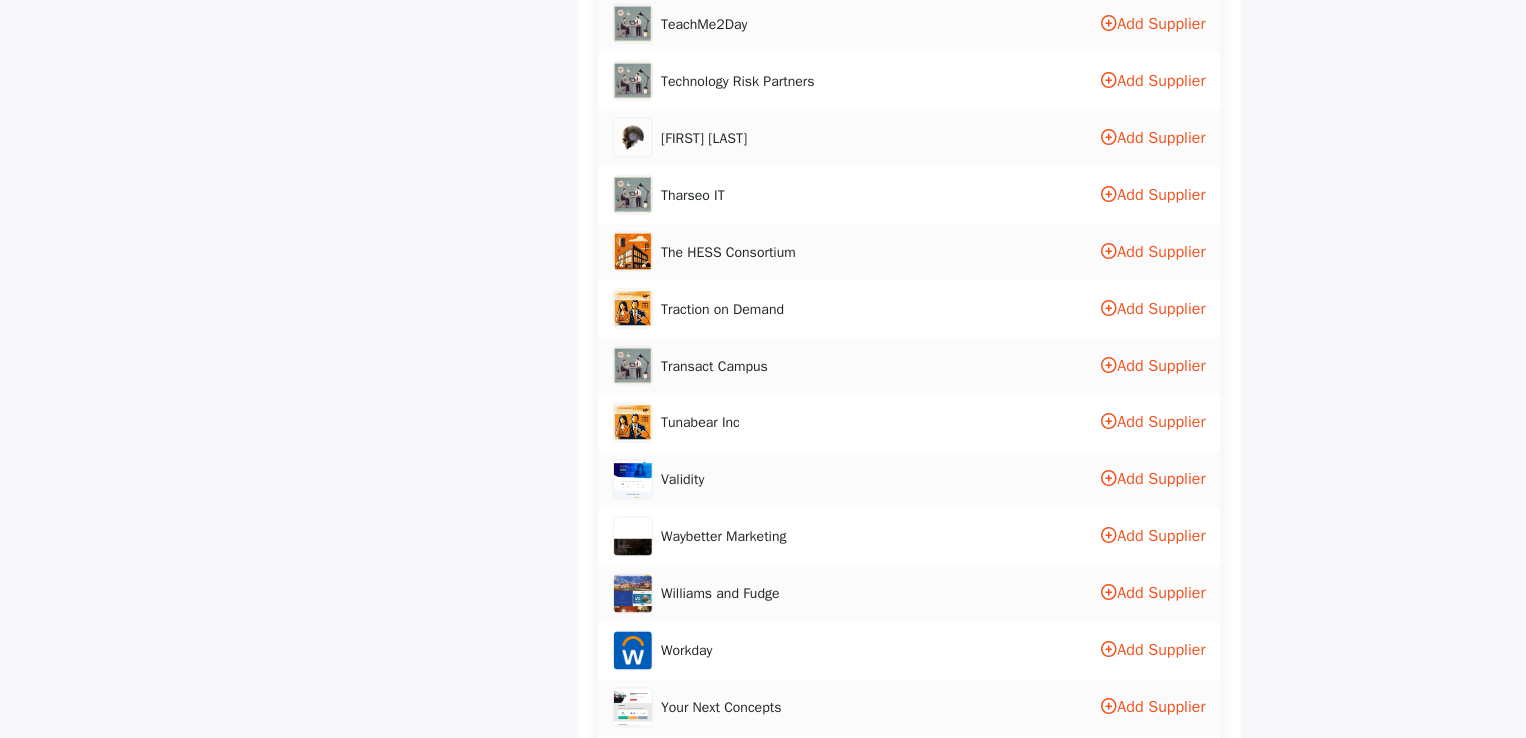 scroll, scrollTop: 5462, scrollLeft: 0, axis: vertical 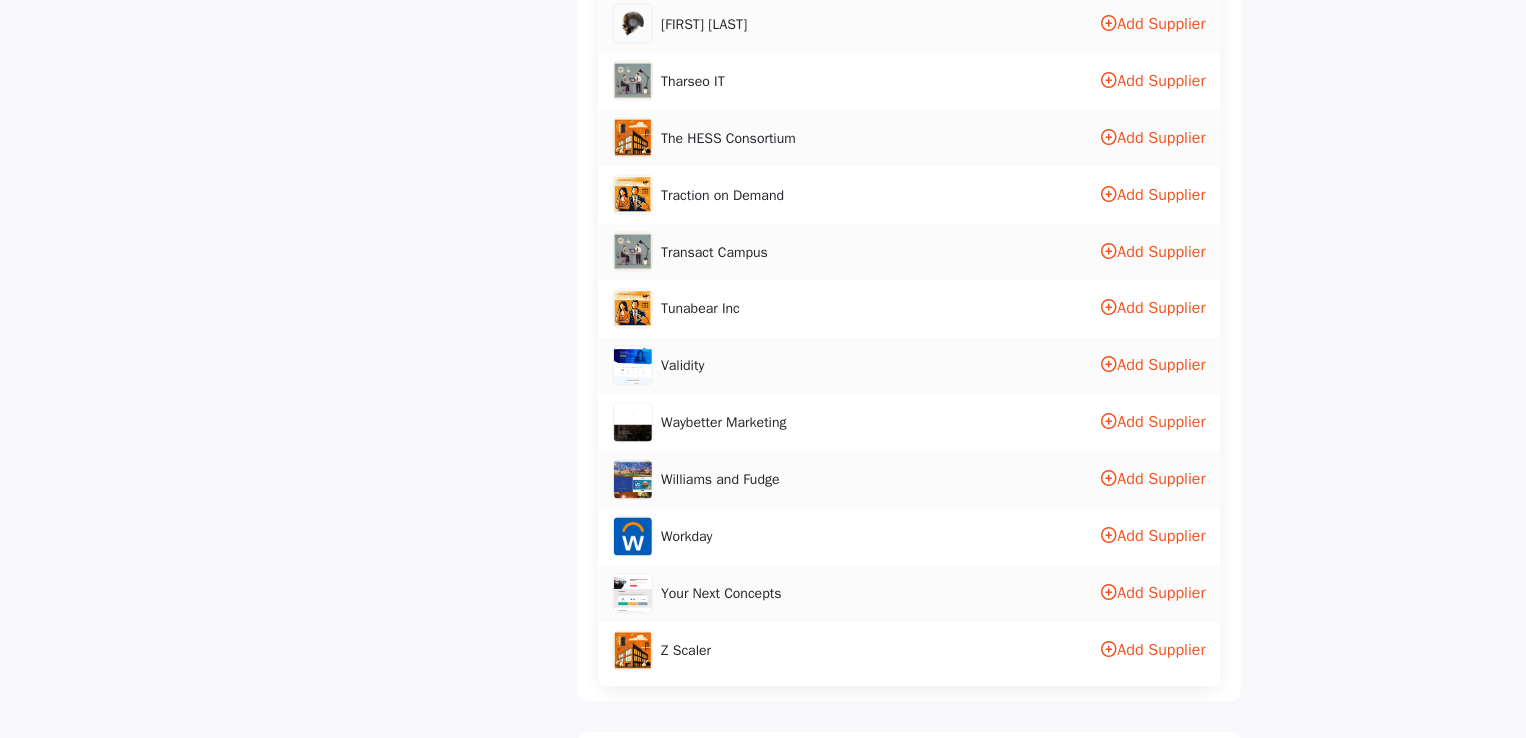 click at bounding box center [1110, 536] 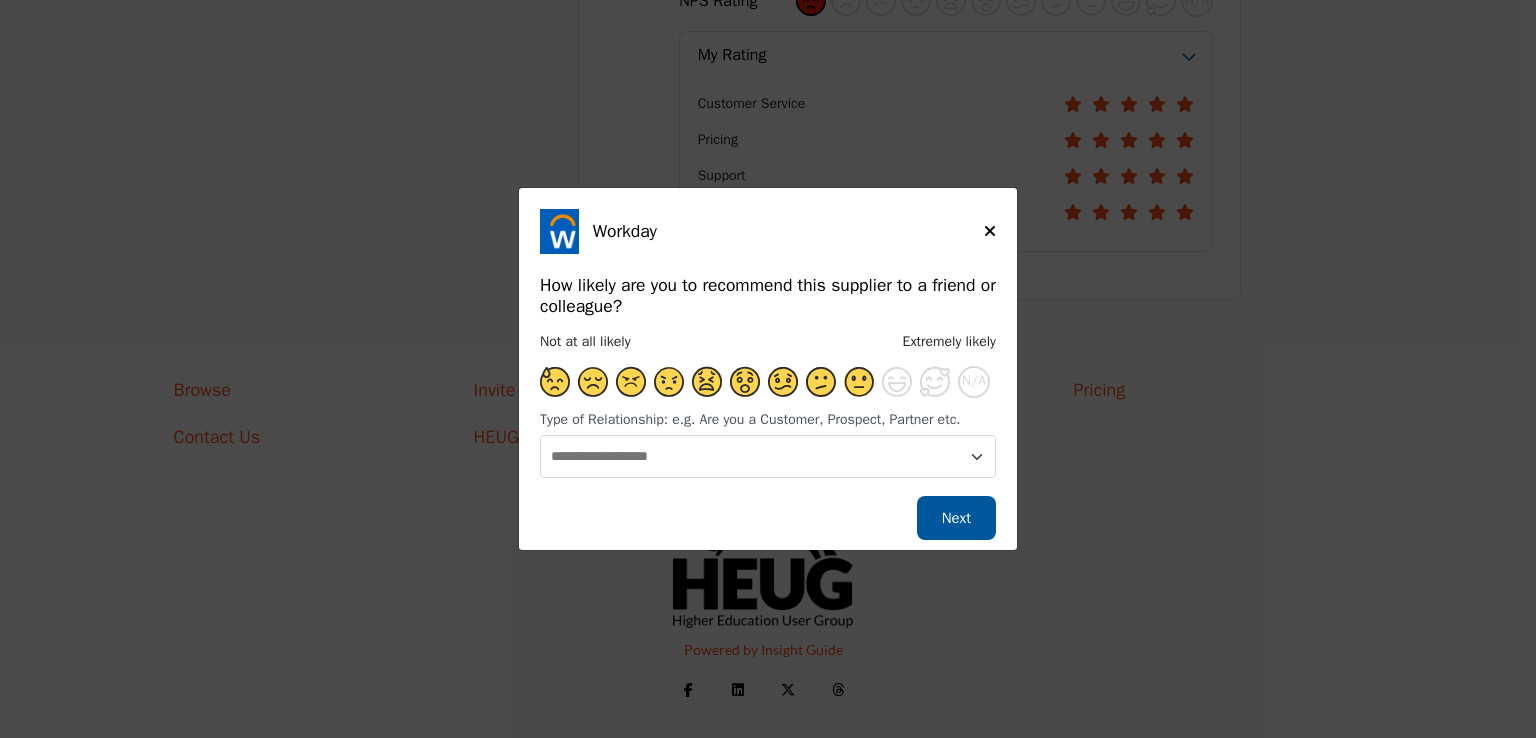 click at bounding box center (859, 382) 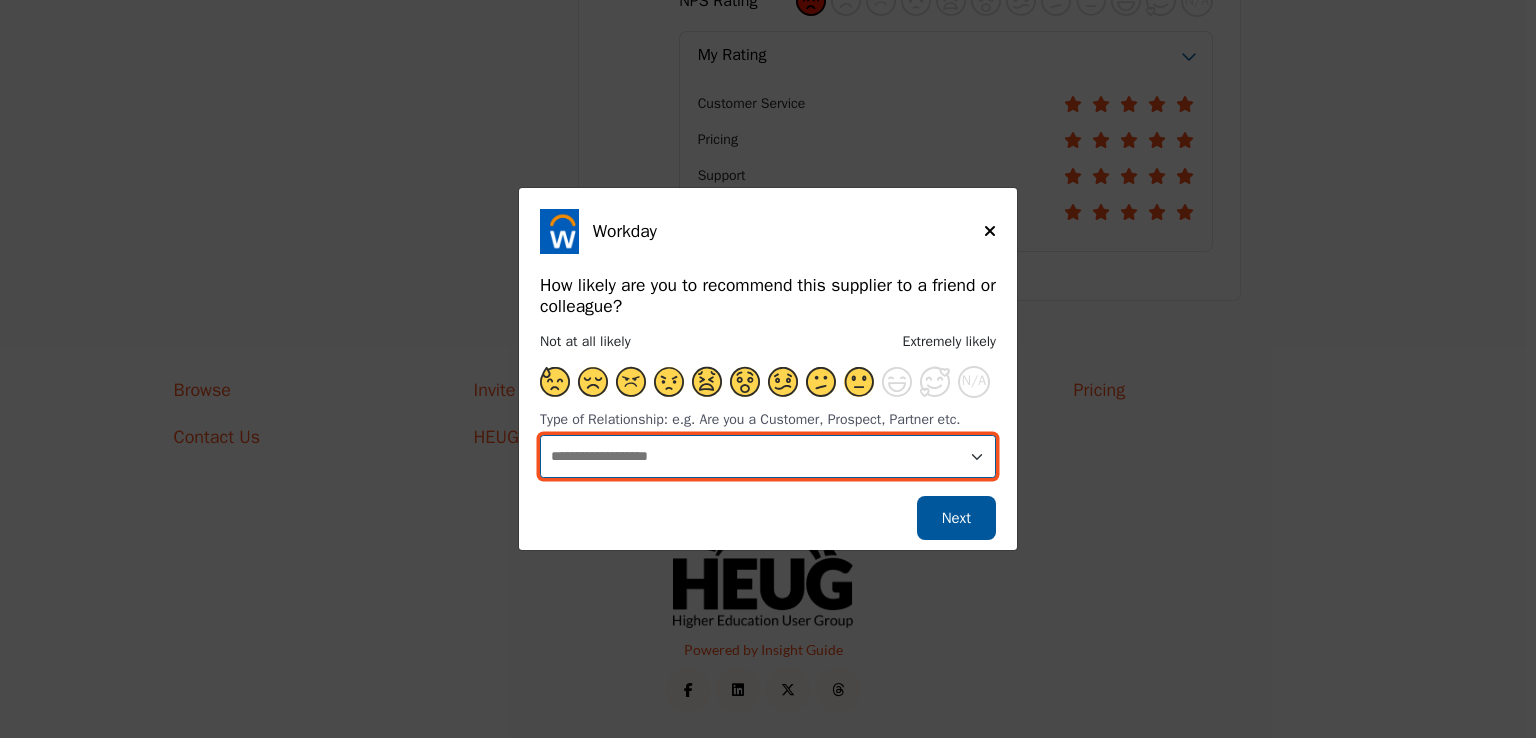 click on "**********" at bounding box center [768, 456] 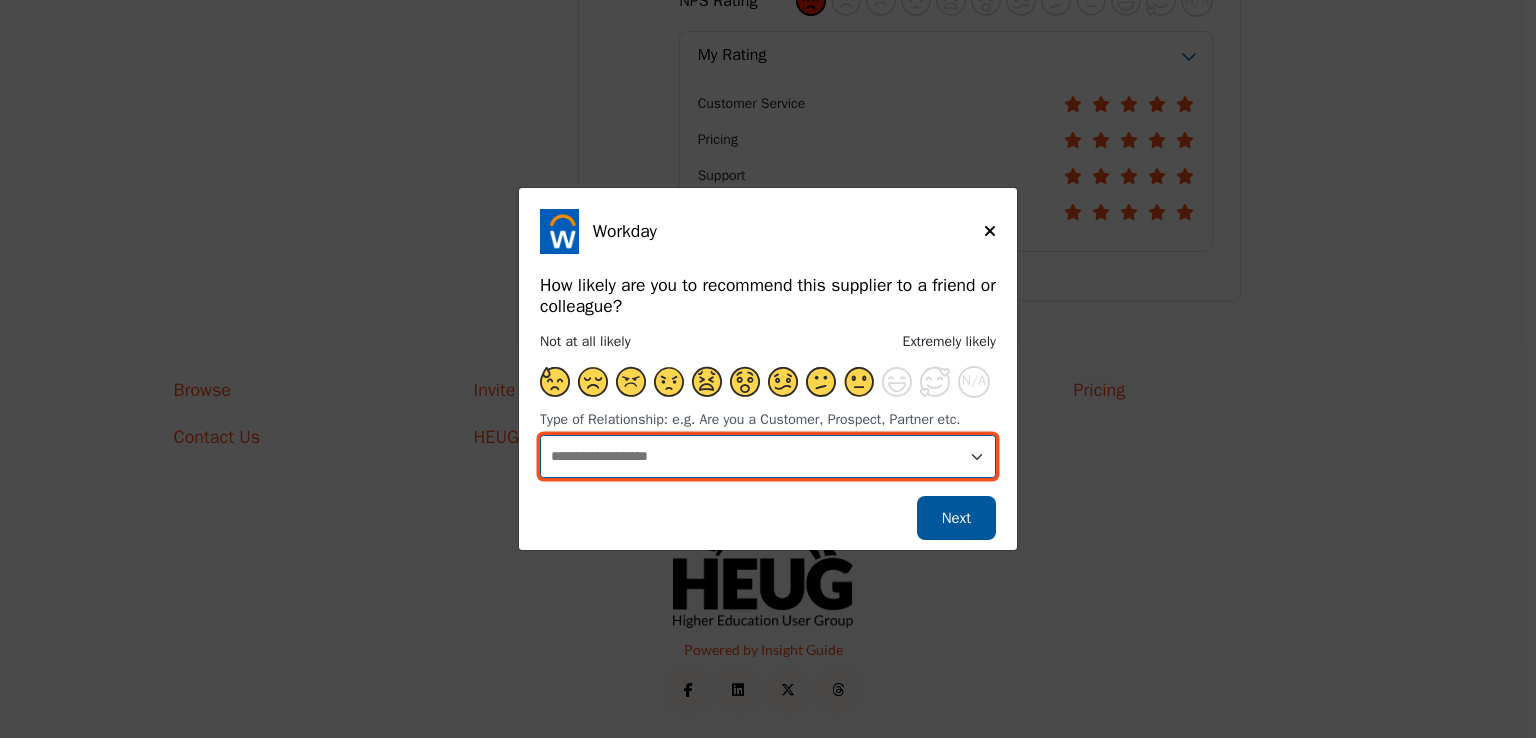 select on "*****" 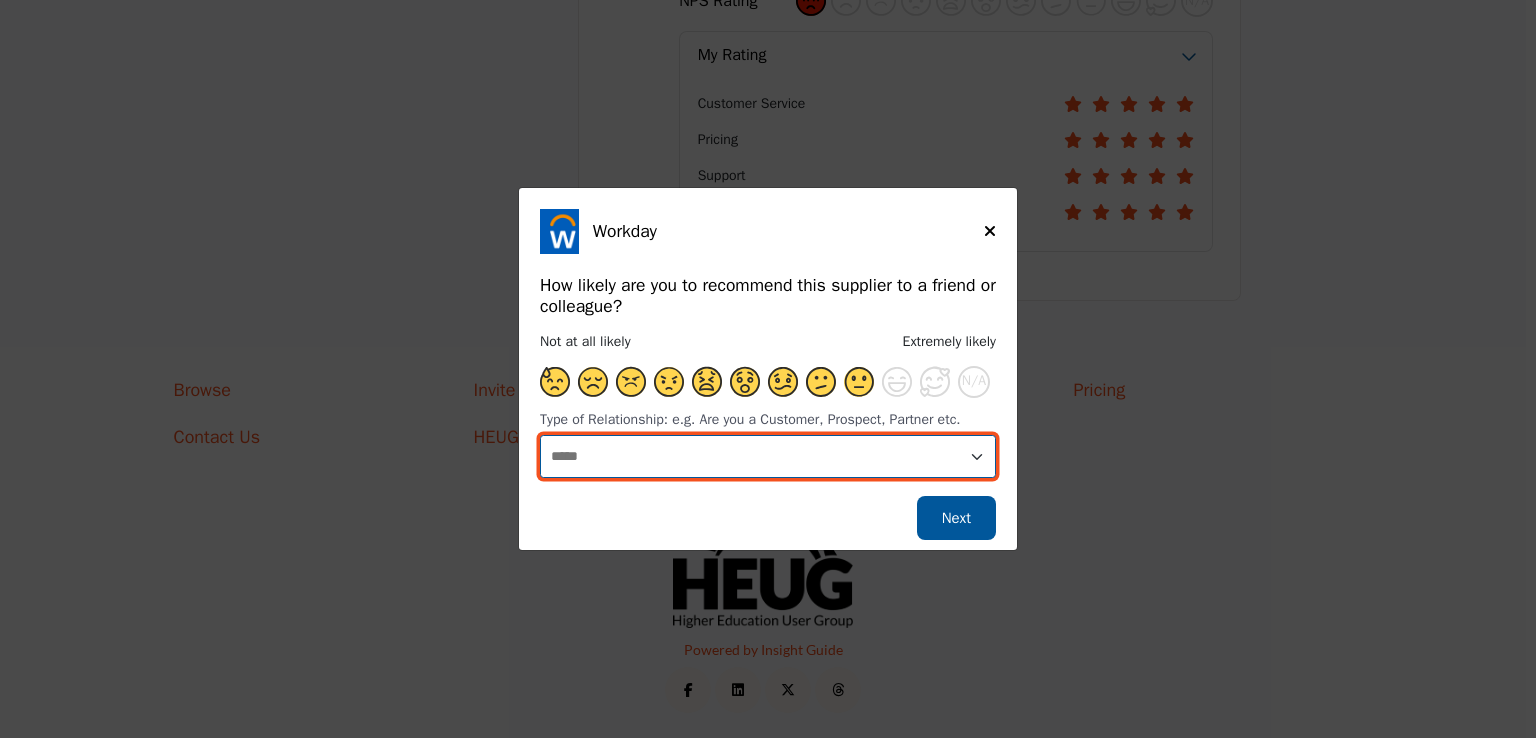click on "**********" at bounding box center (768, 456) 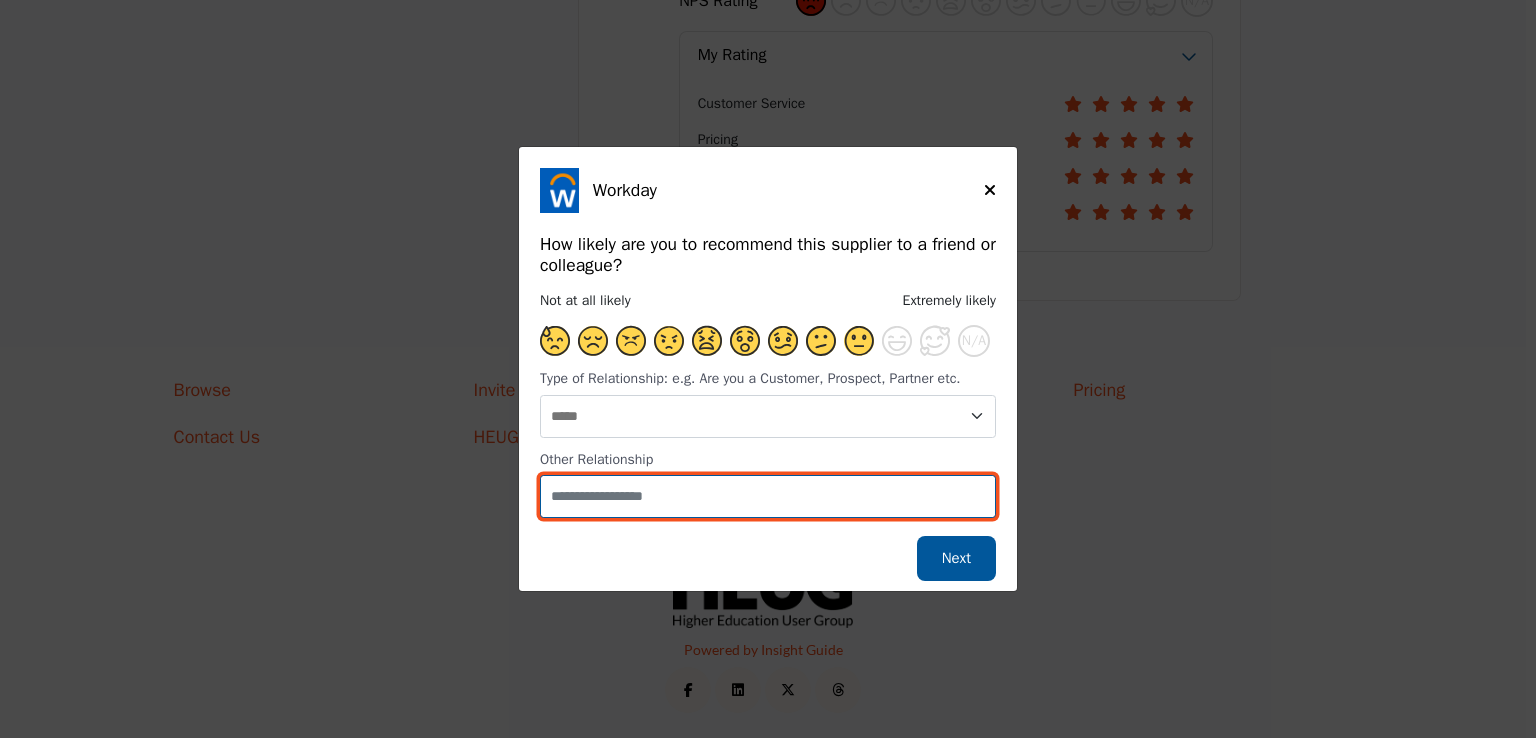 click at bounding box center (768, 496) 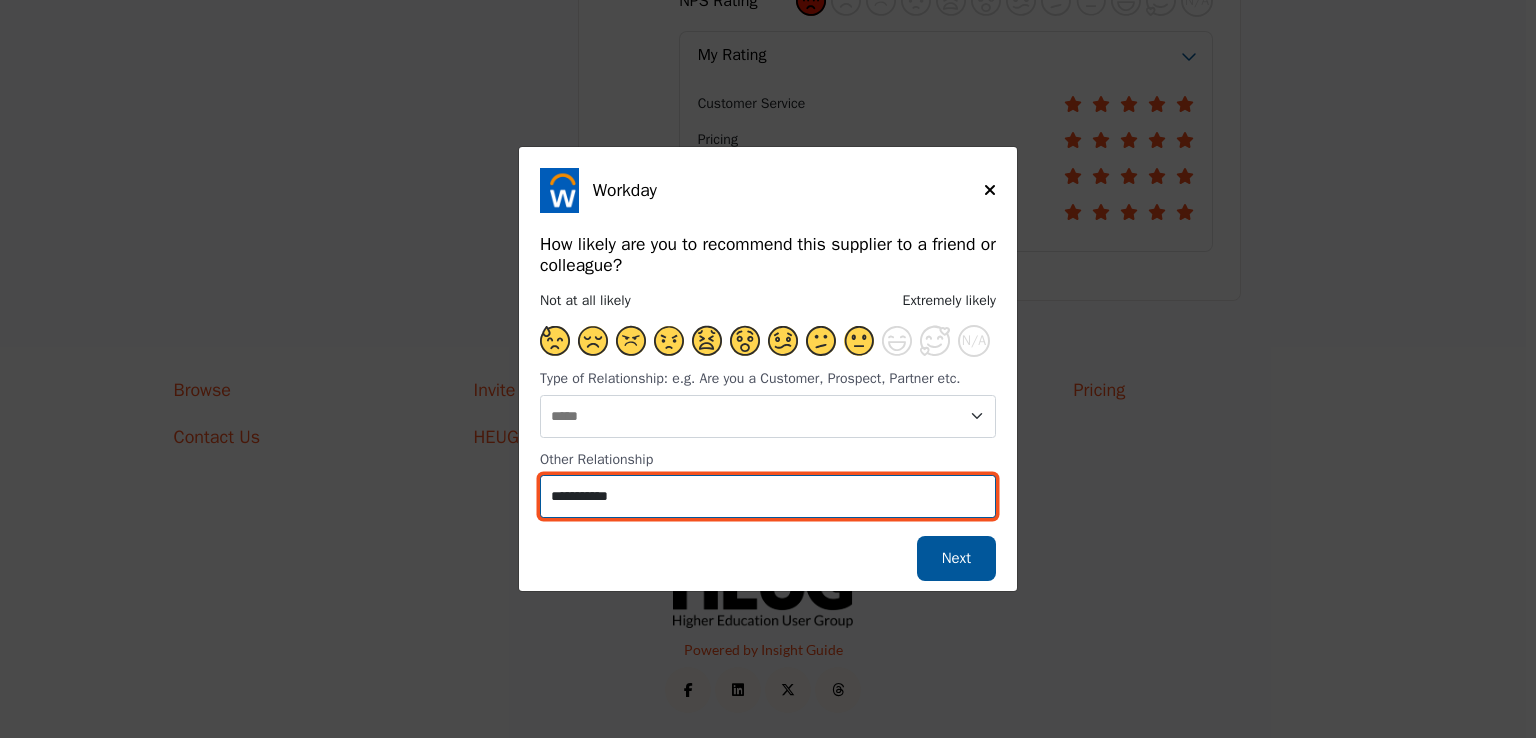 type on "**********" 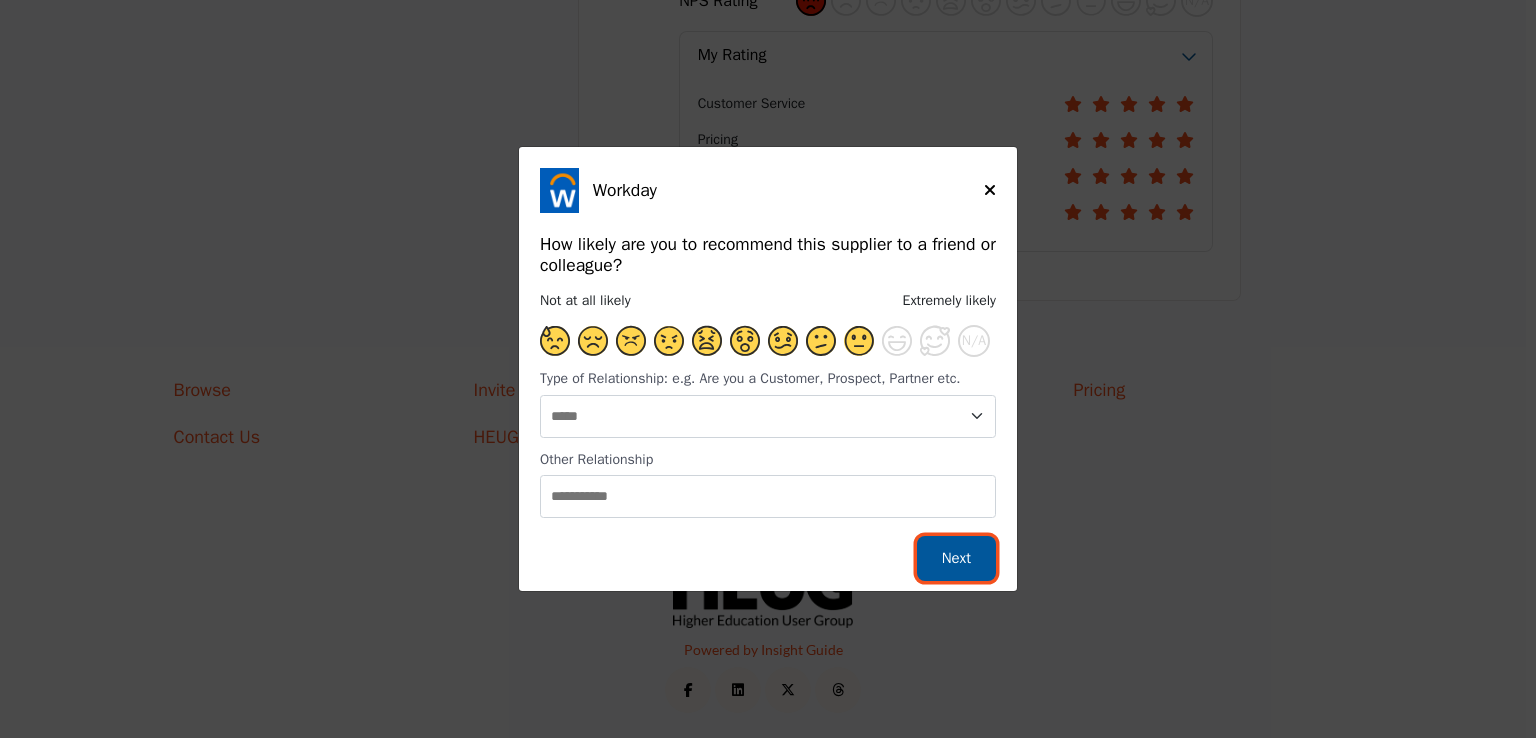 click on "Next" at bounding box center (956, 558) 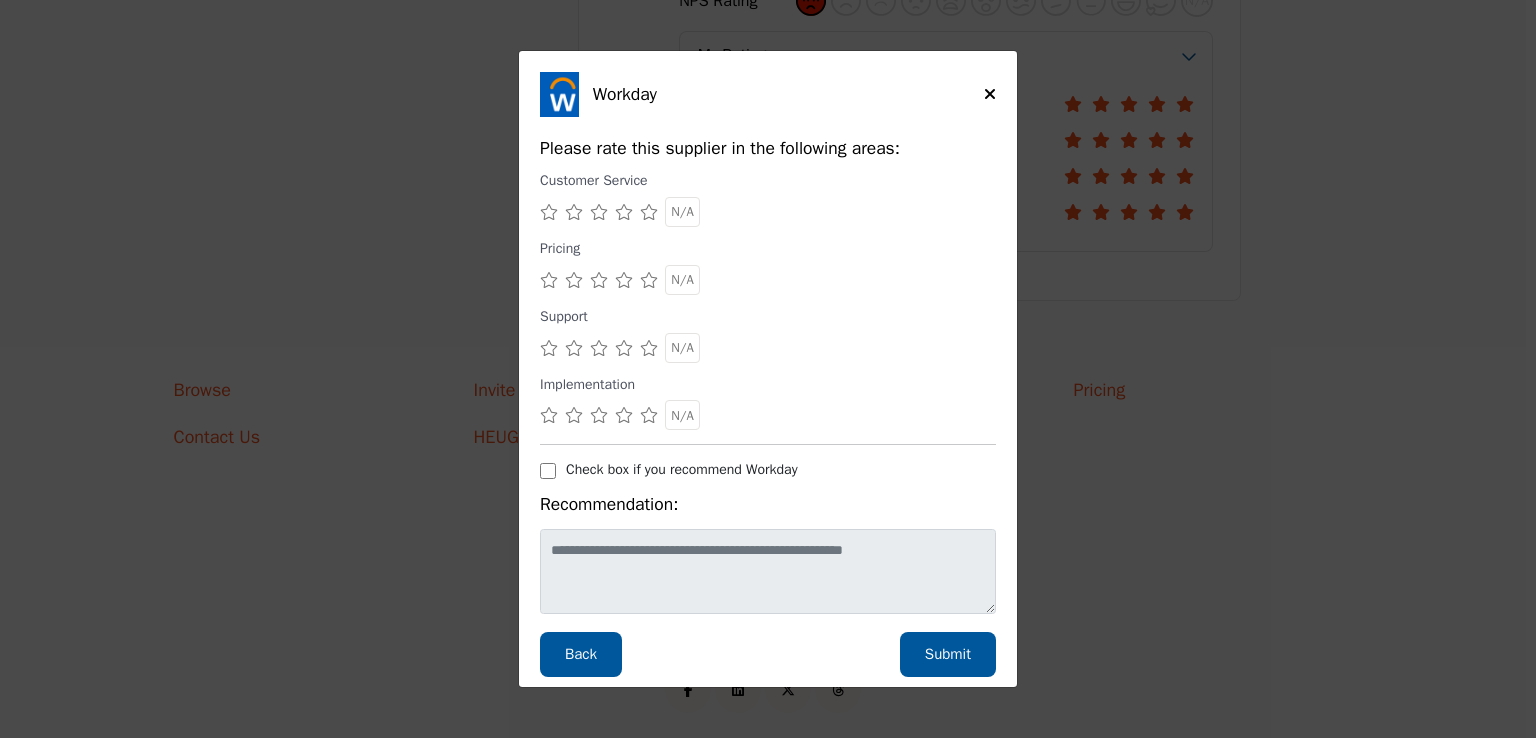 click on "N/A" at bounding box center (682, 415) 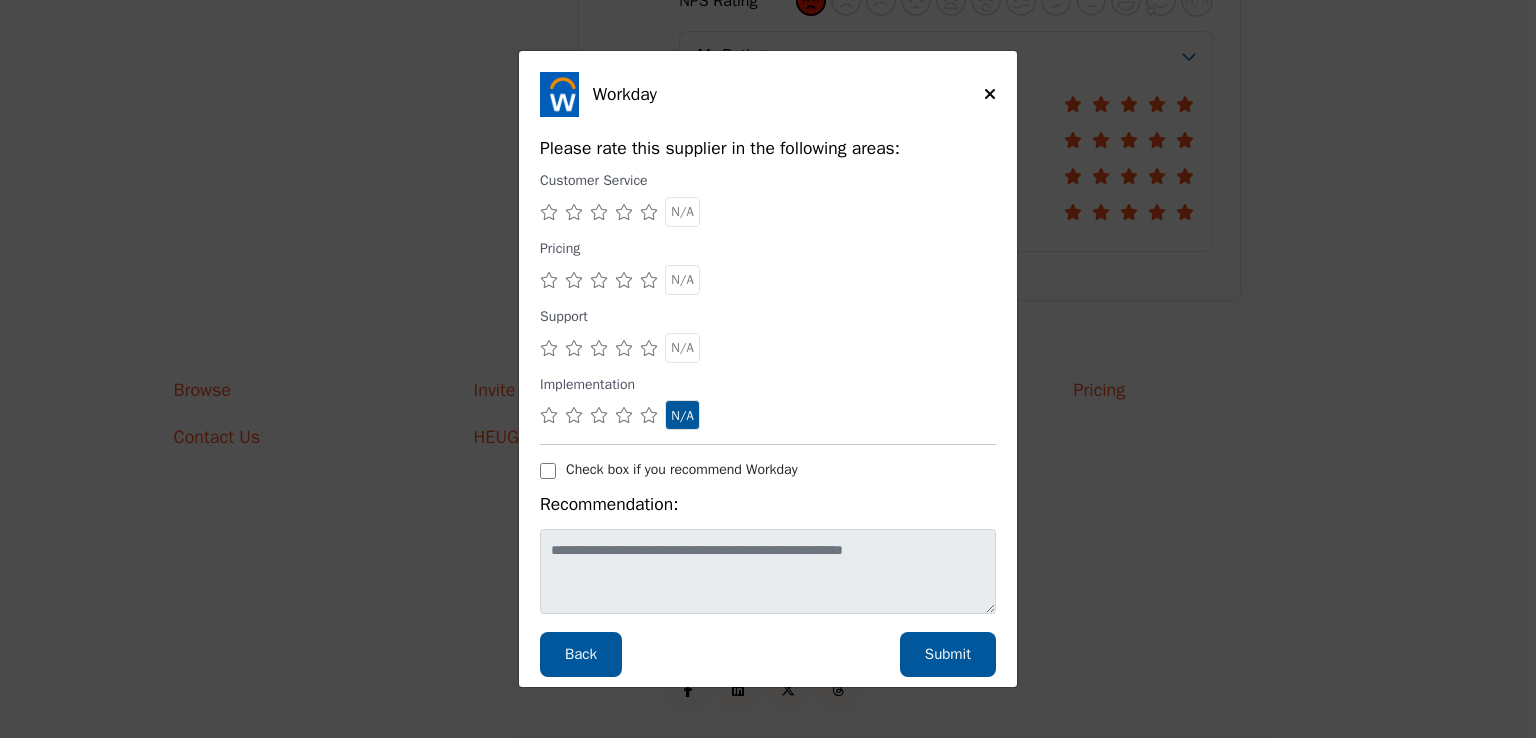 click on "N/A" at bounding box center (682, 347) 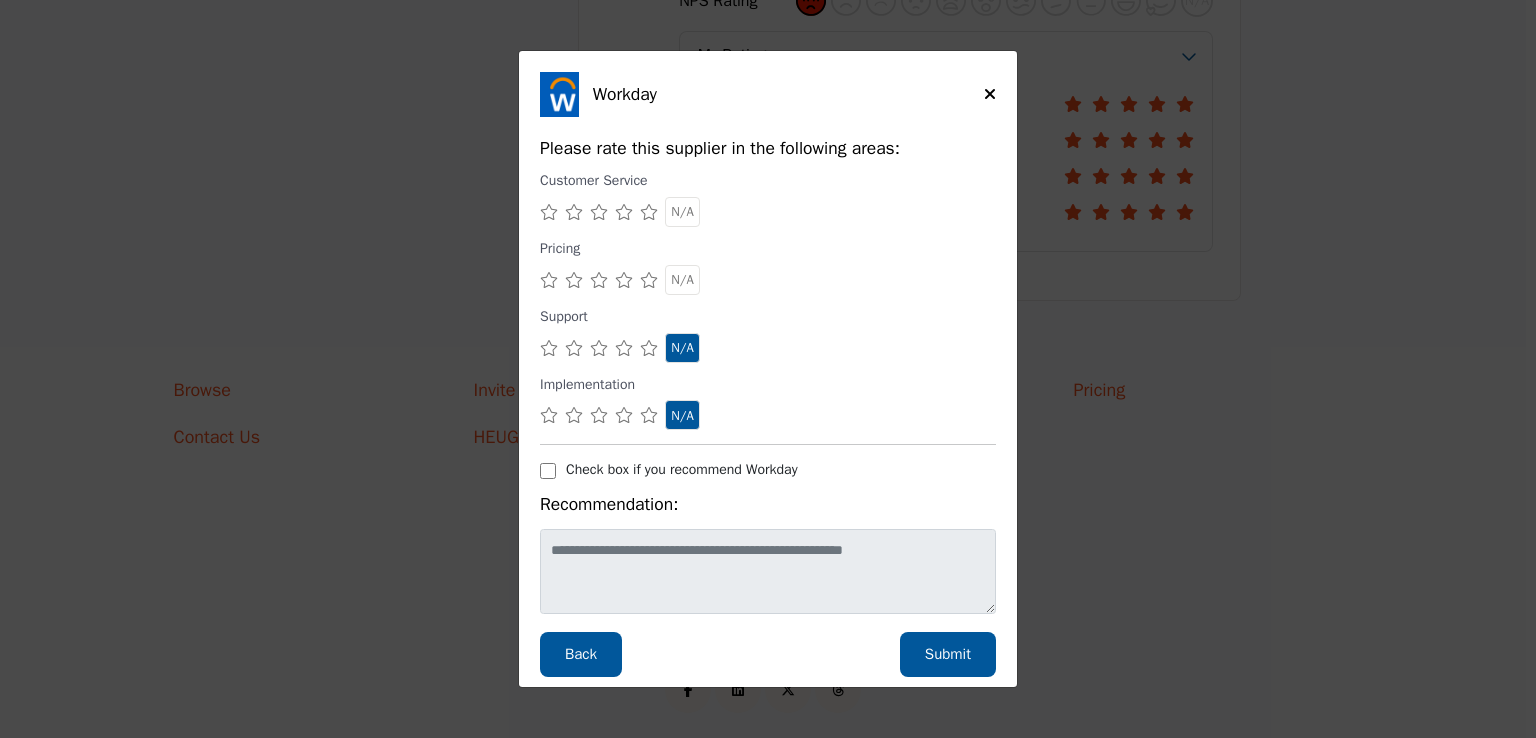 click on "N/A" at bounding box center [682, 279] 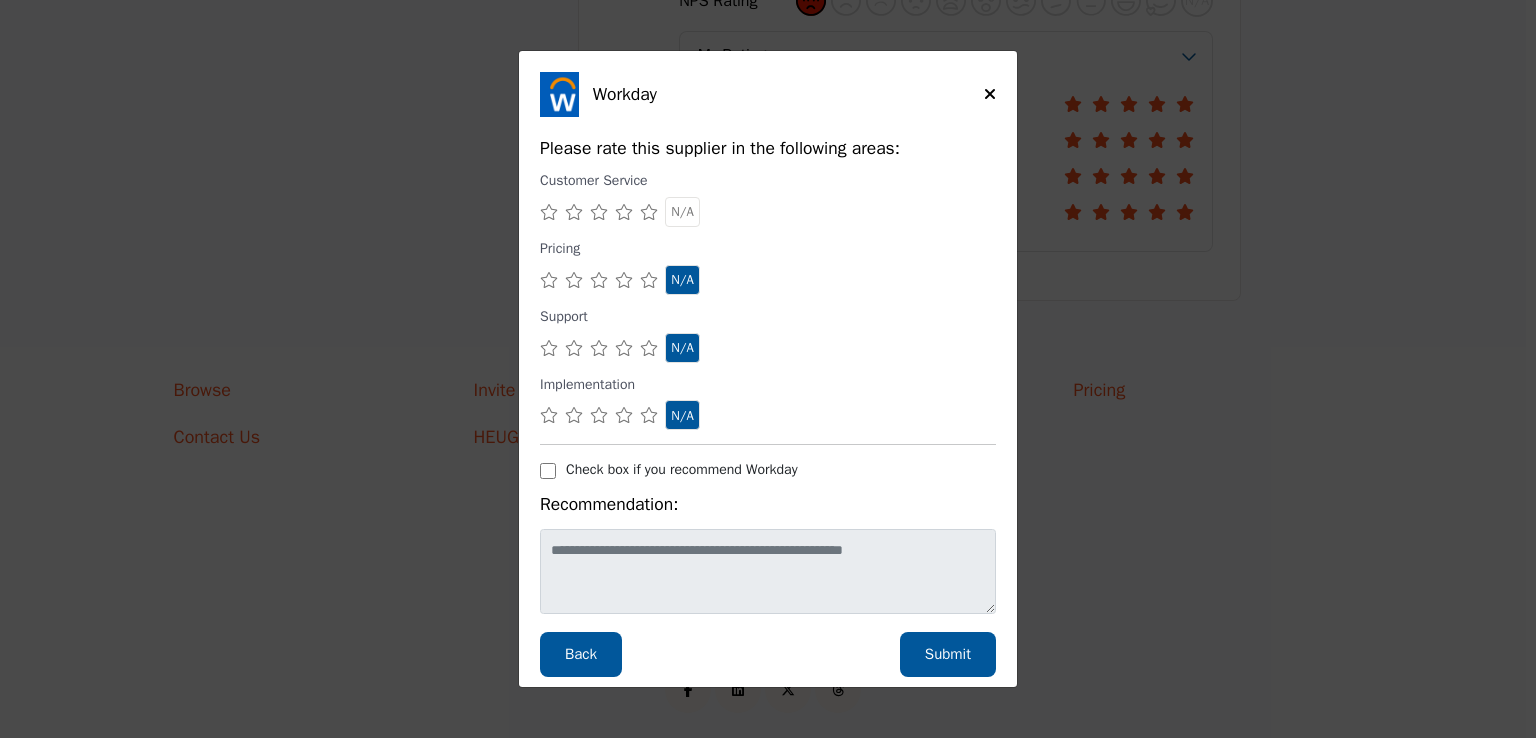 click on "N/A" at bounding box center [682, 211] 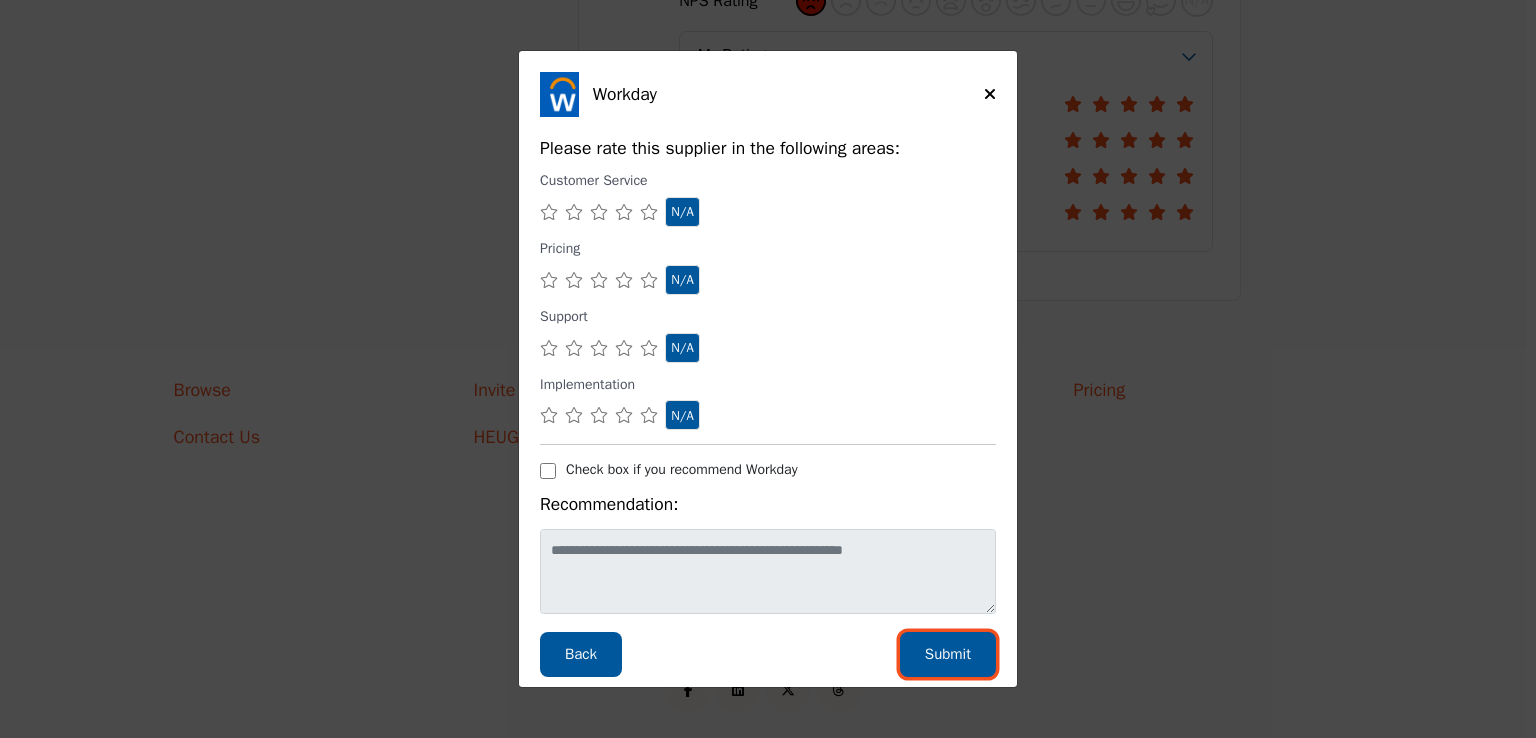 click on "Submit" at bounding box center [948, 654] 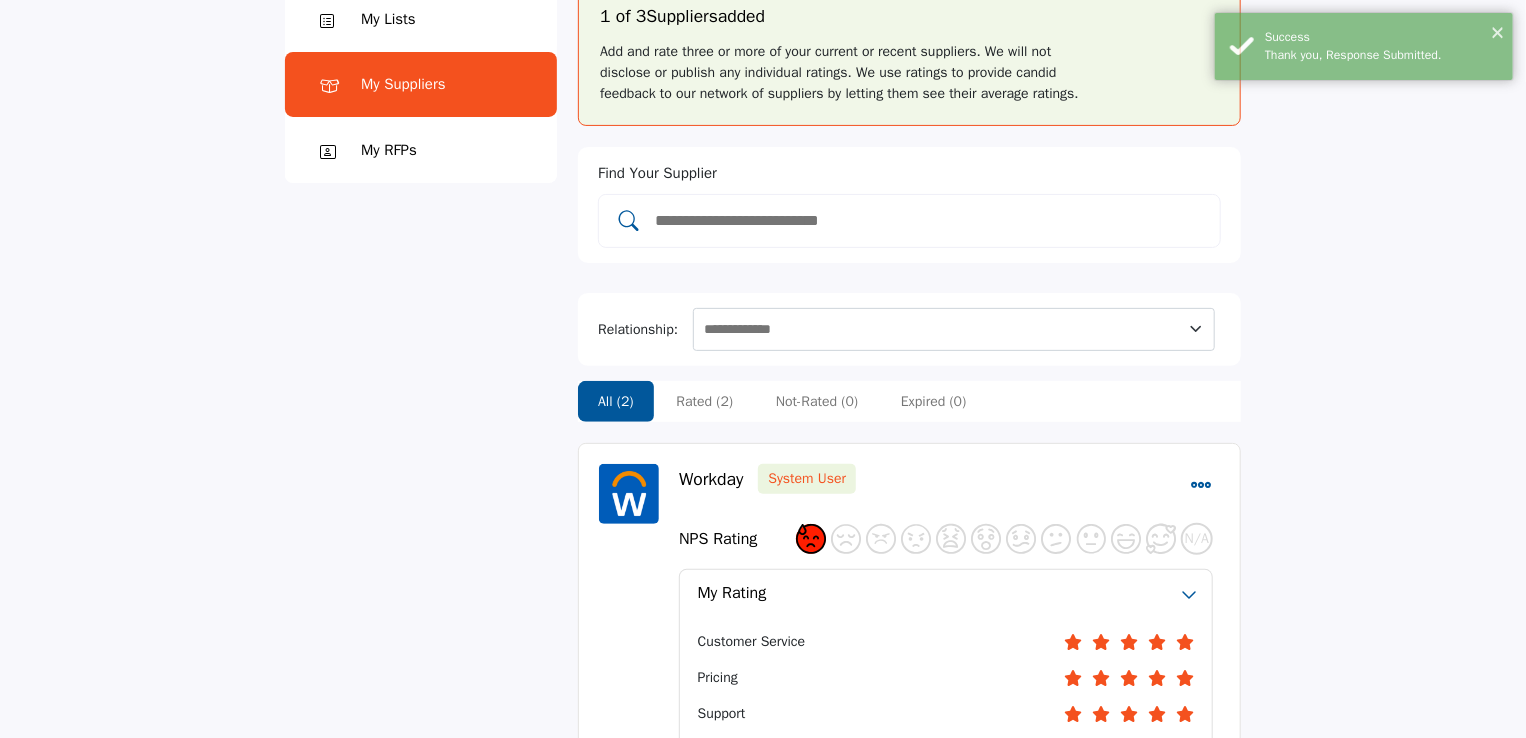 scroll, scrollTop: 0, scrollLeft: 0, axis: both 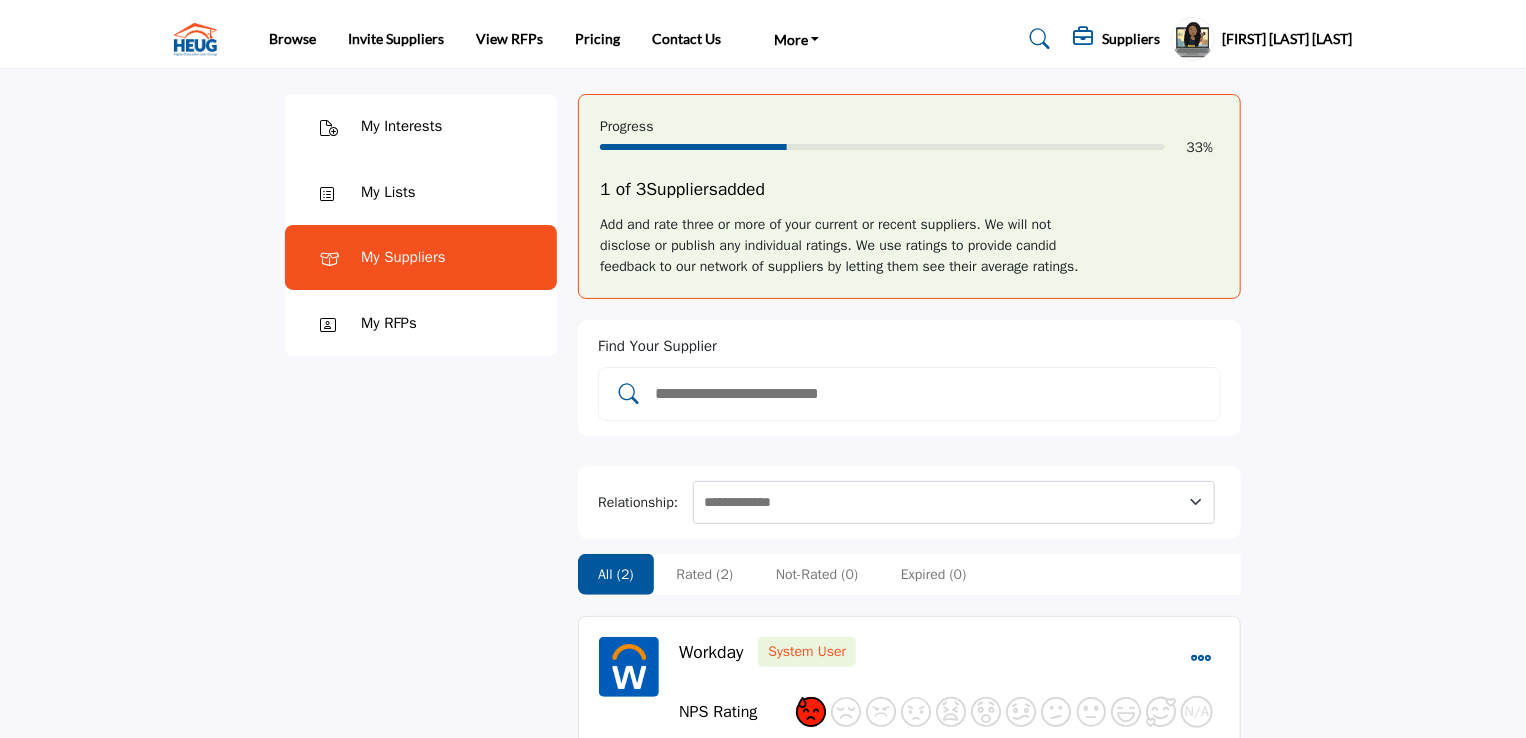 click at bounding box center [629, 394] 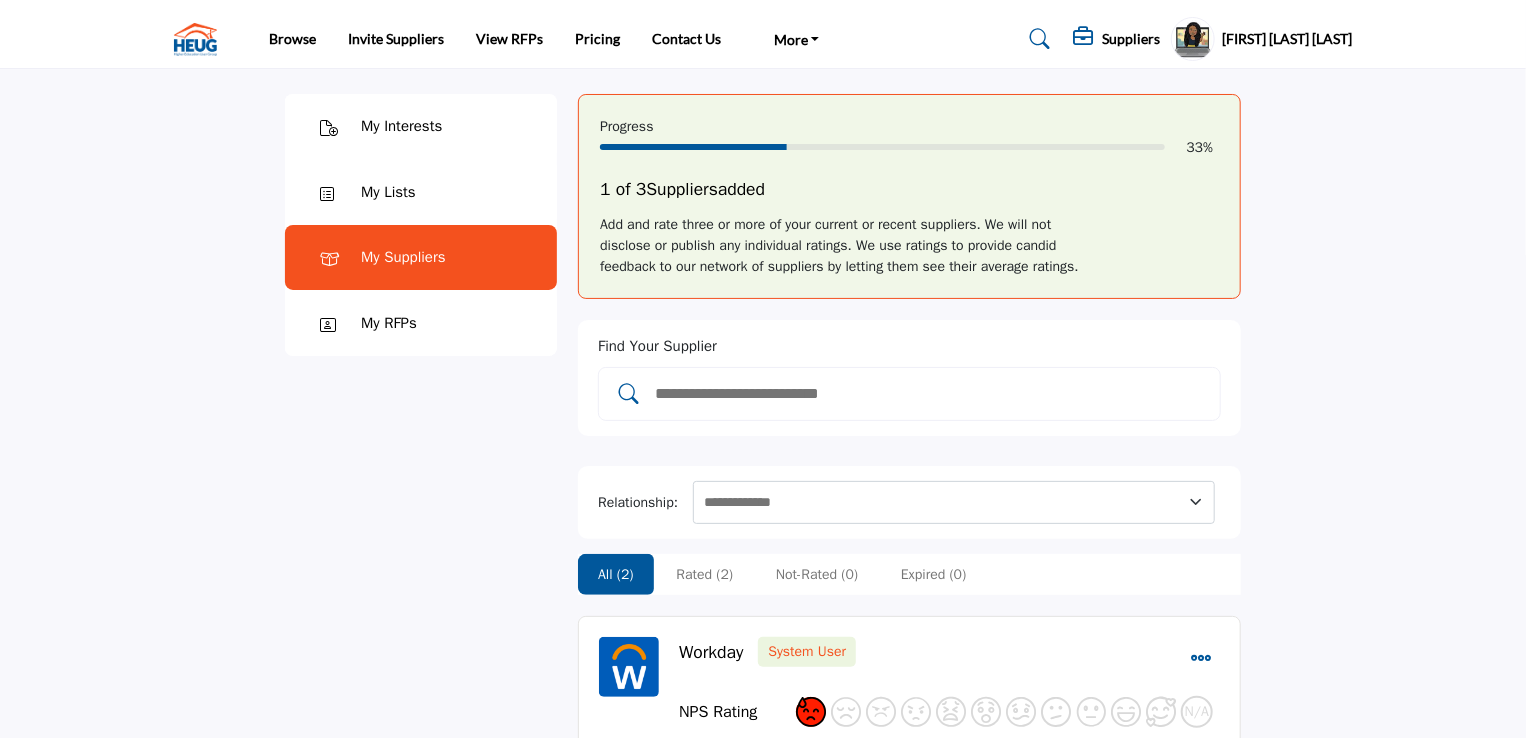 click at bounding box center [629, 394] 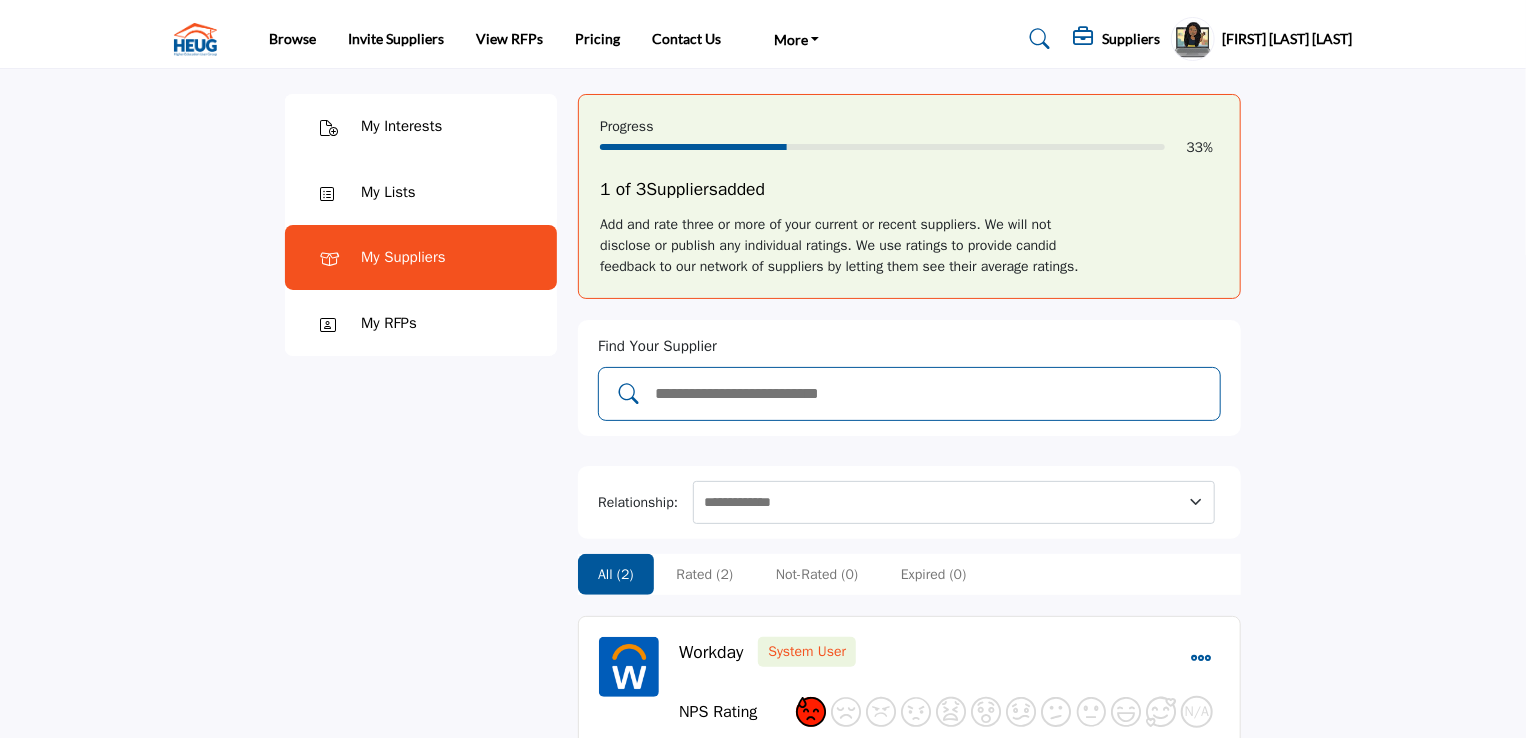 click at bounding box center [930, 394] 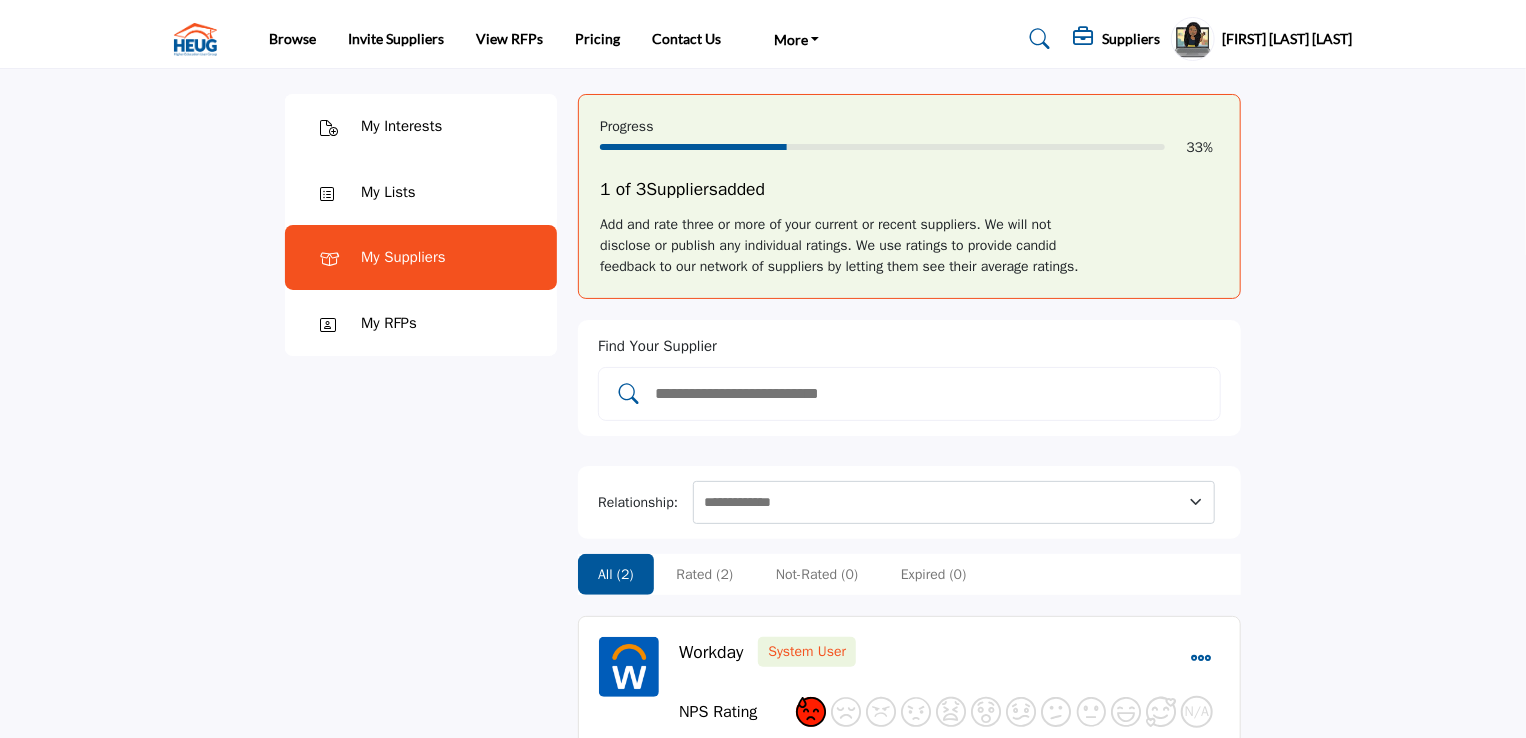 click at bounding box center [625, 394] 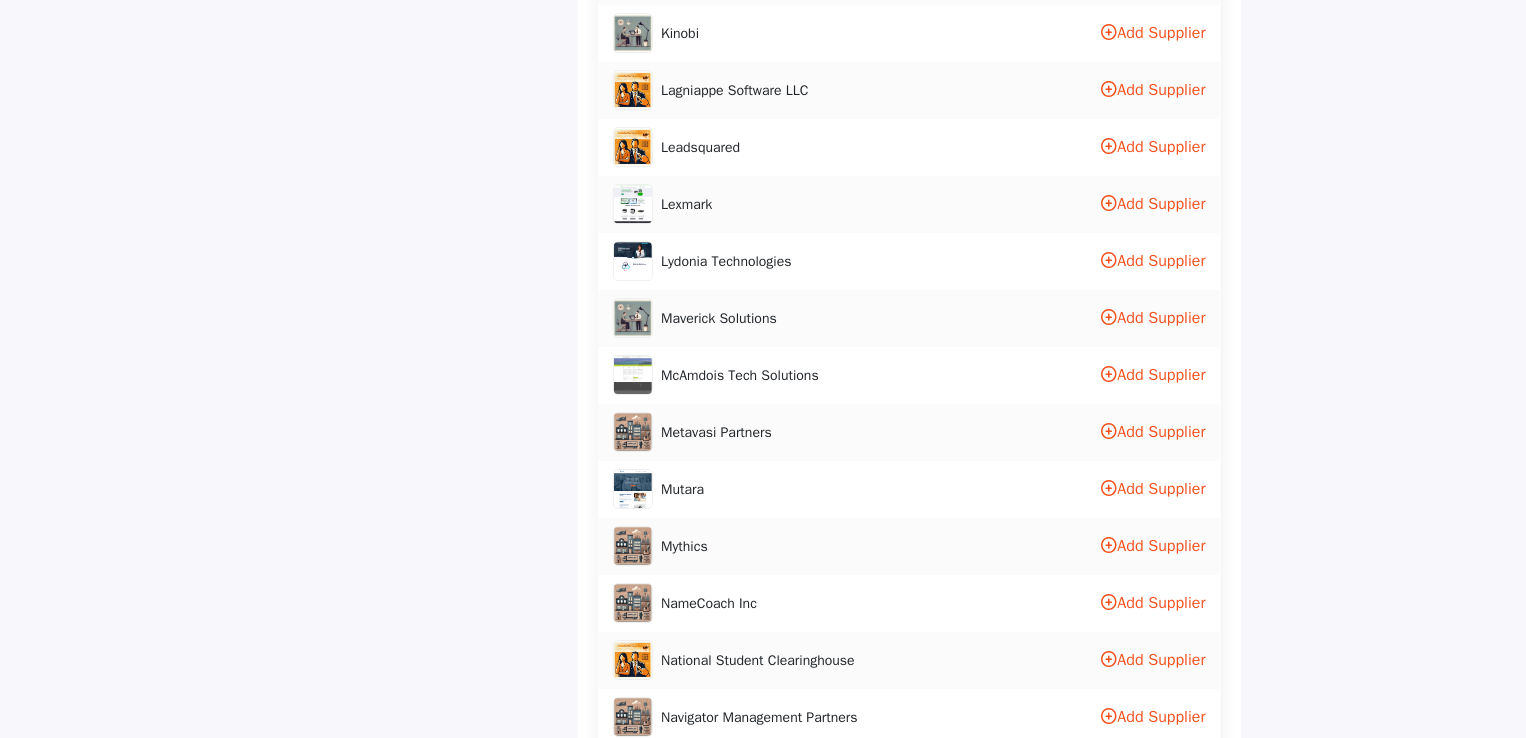 scroll, scrollTop: 3300, scrollLeft: 0, axis: vertical 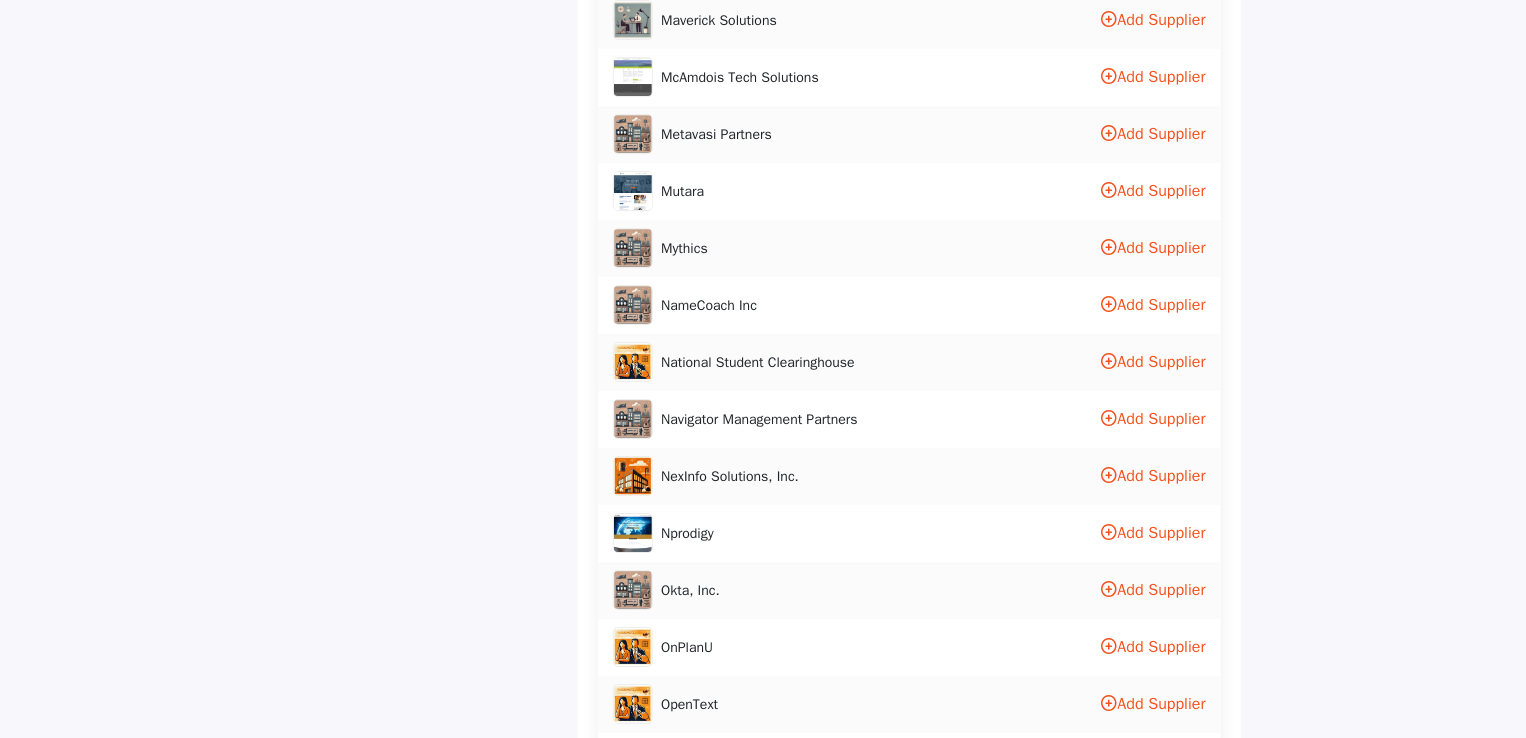 click on "Add Supplier" at bounding box center [1154, 362] 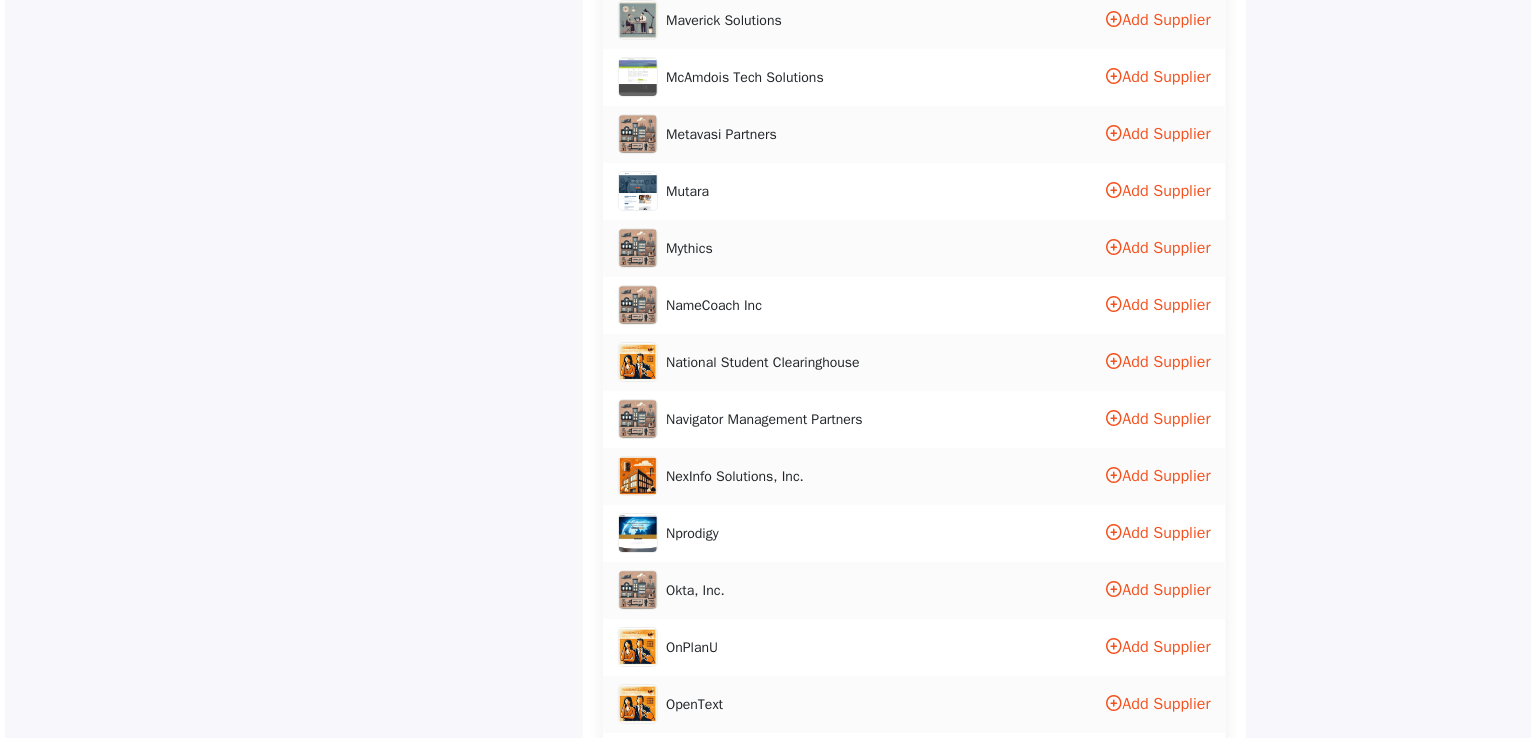 scroll, scrollTop: 1128, scrollLeft: 0, axis: vertical 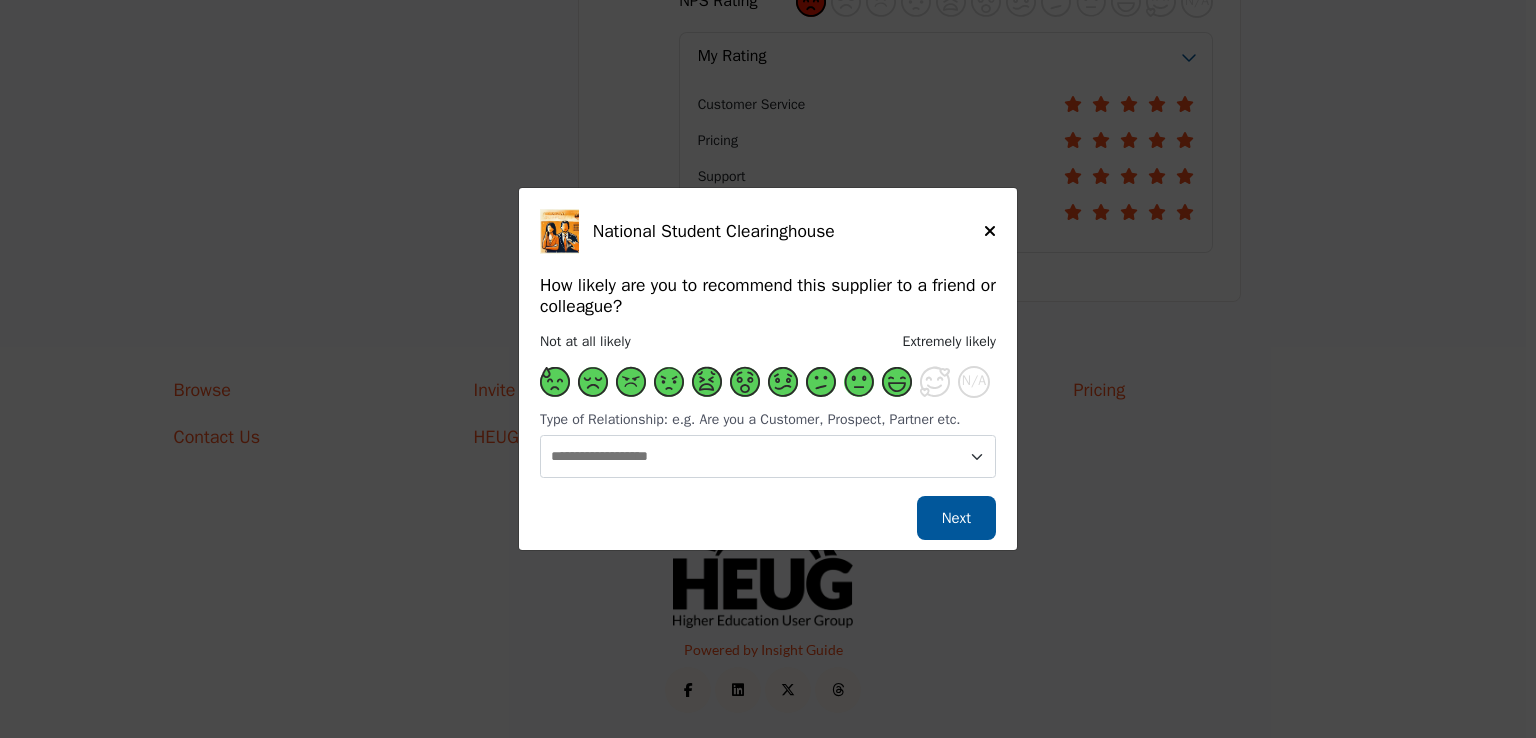 click at bounding box center (897, 382) 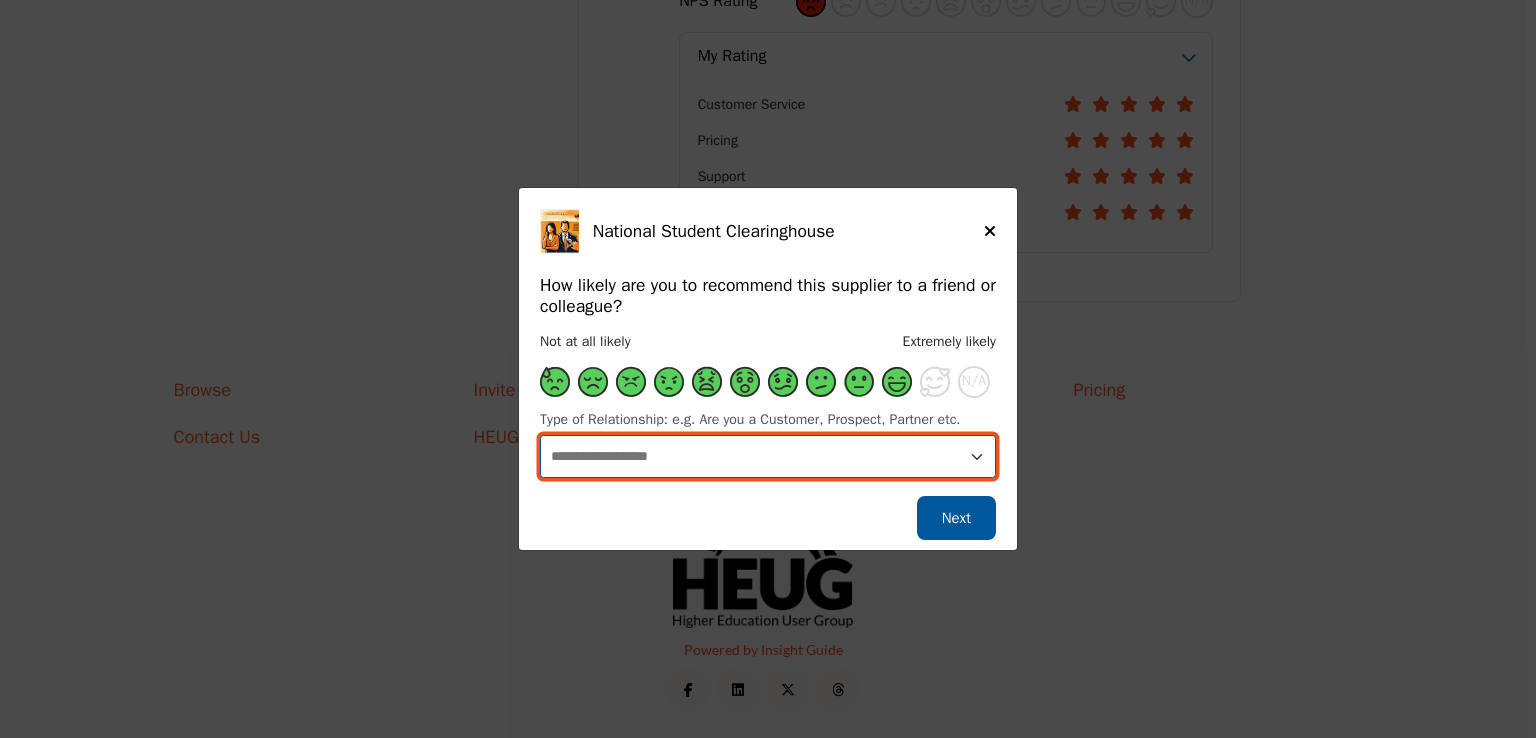 click on "**********" at bounding box center [768, 456] 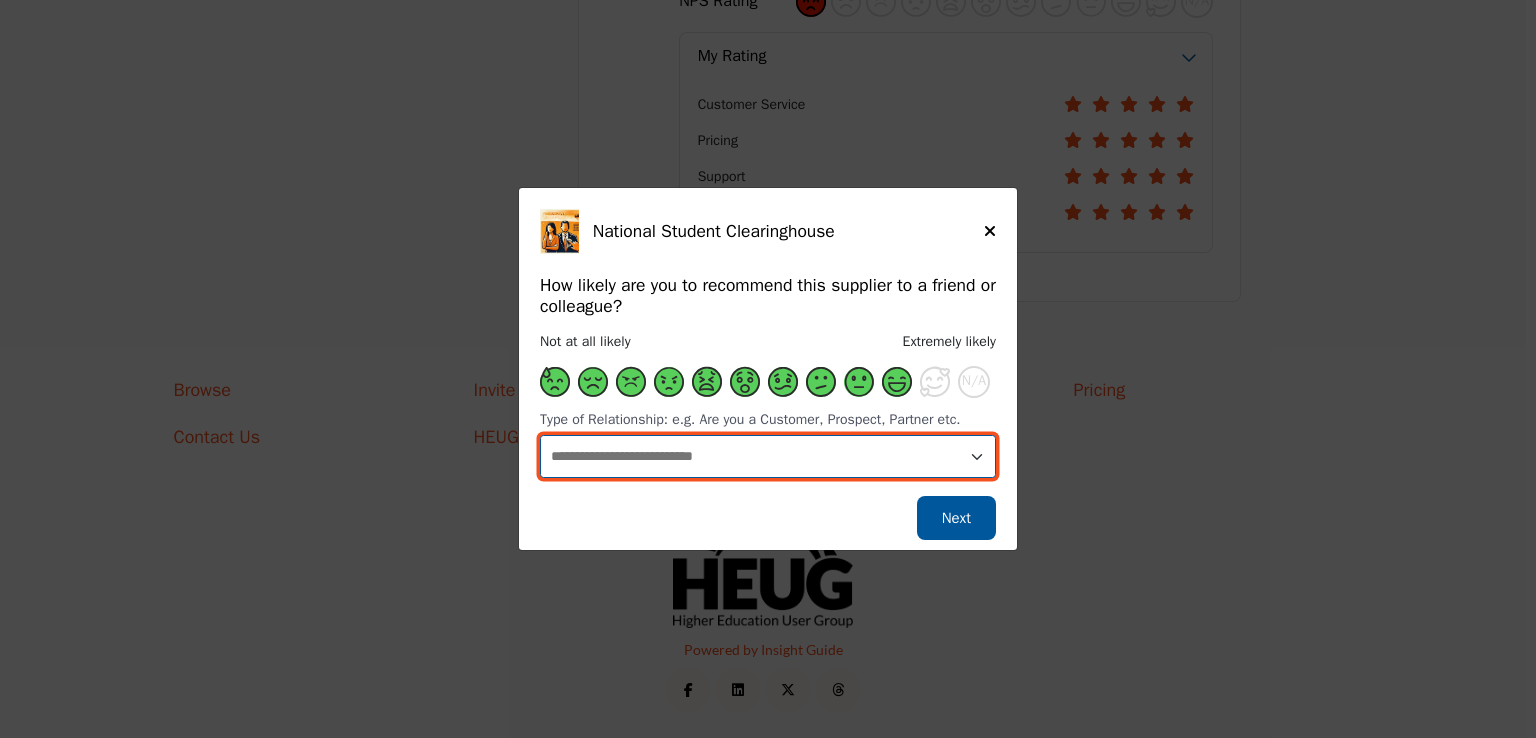 click on "**********" at bounding box center (768, 456) 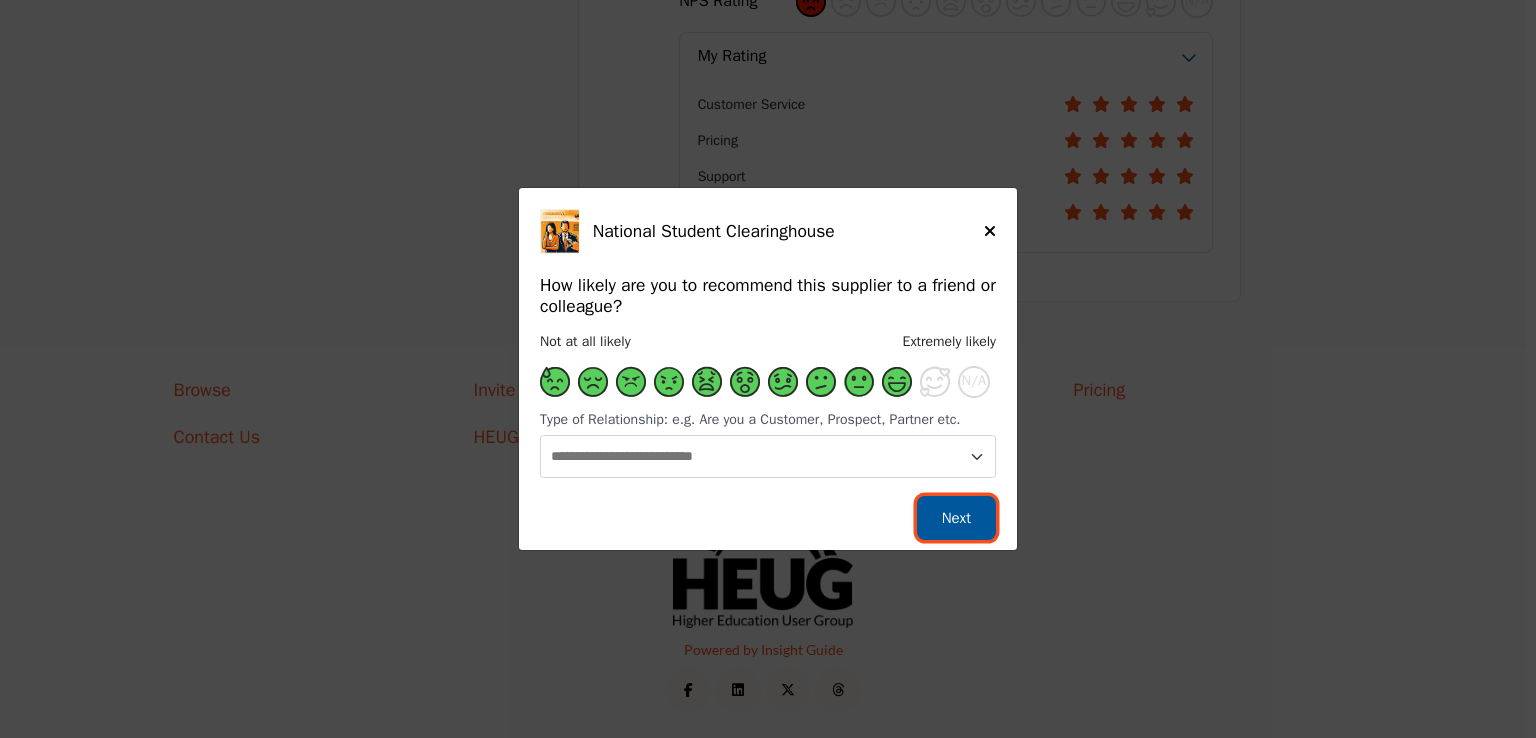 click on "Next" at bounding box center [956, 518] 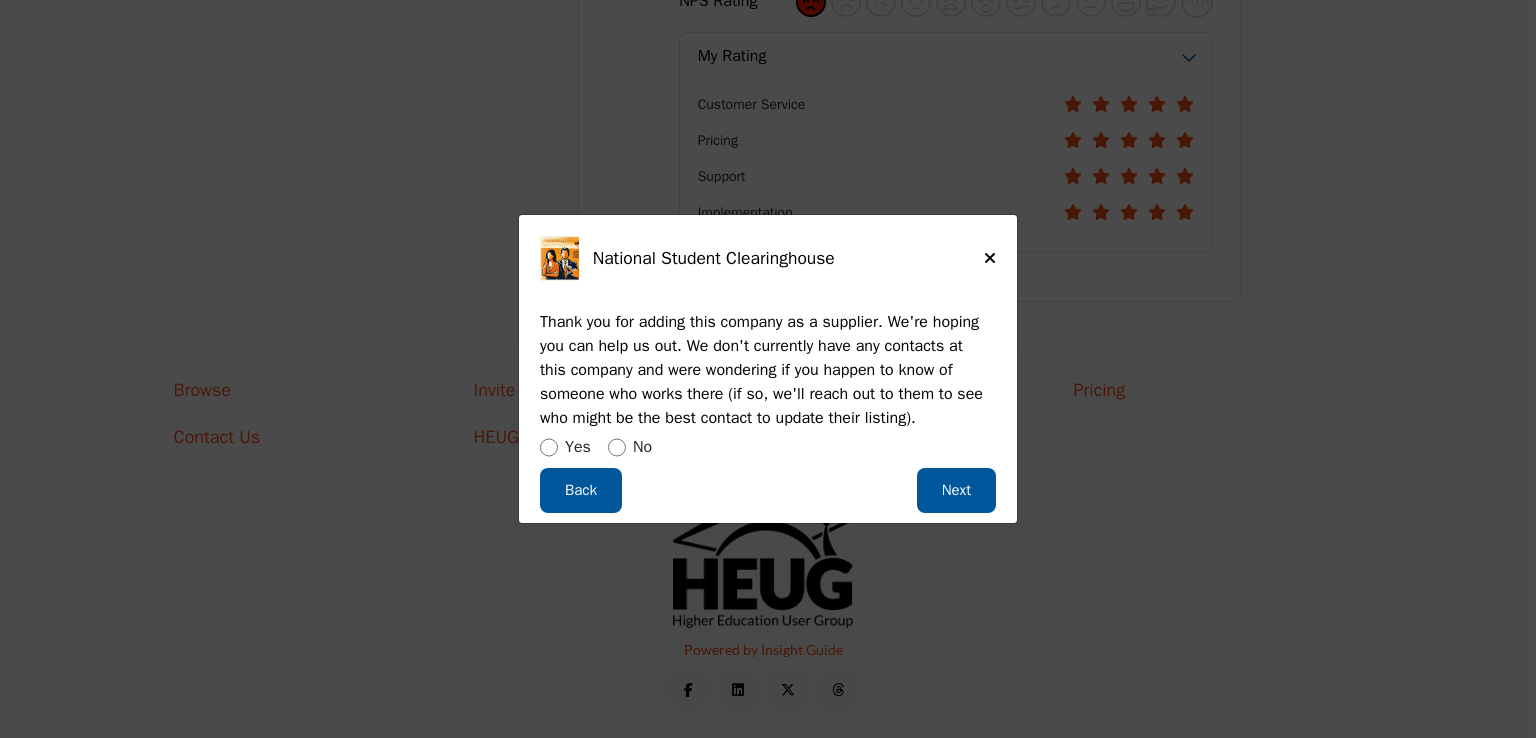 click on "Yes
No" at bounding box center [768, 449] 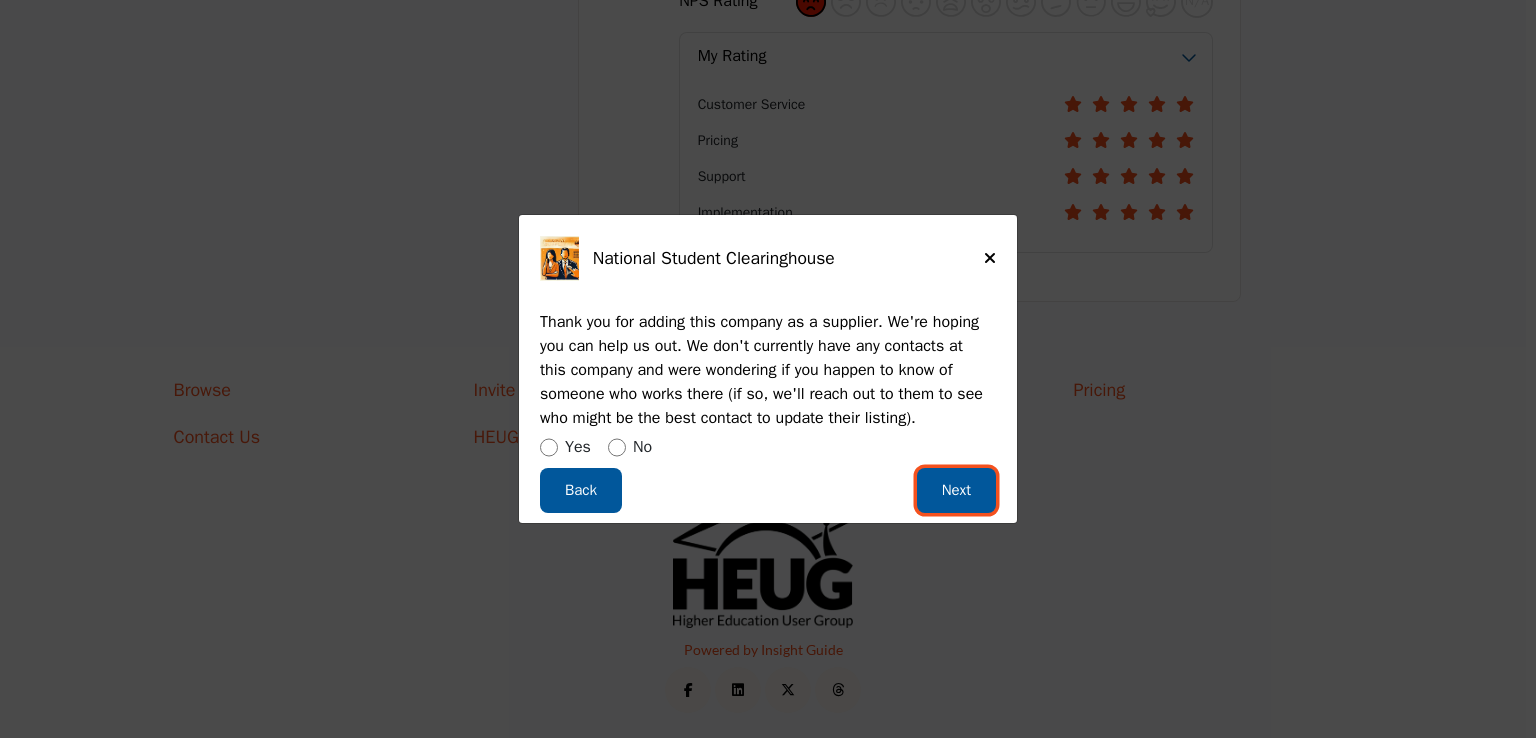 click on "Next" at bounding box center [956, 490] 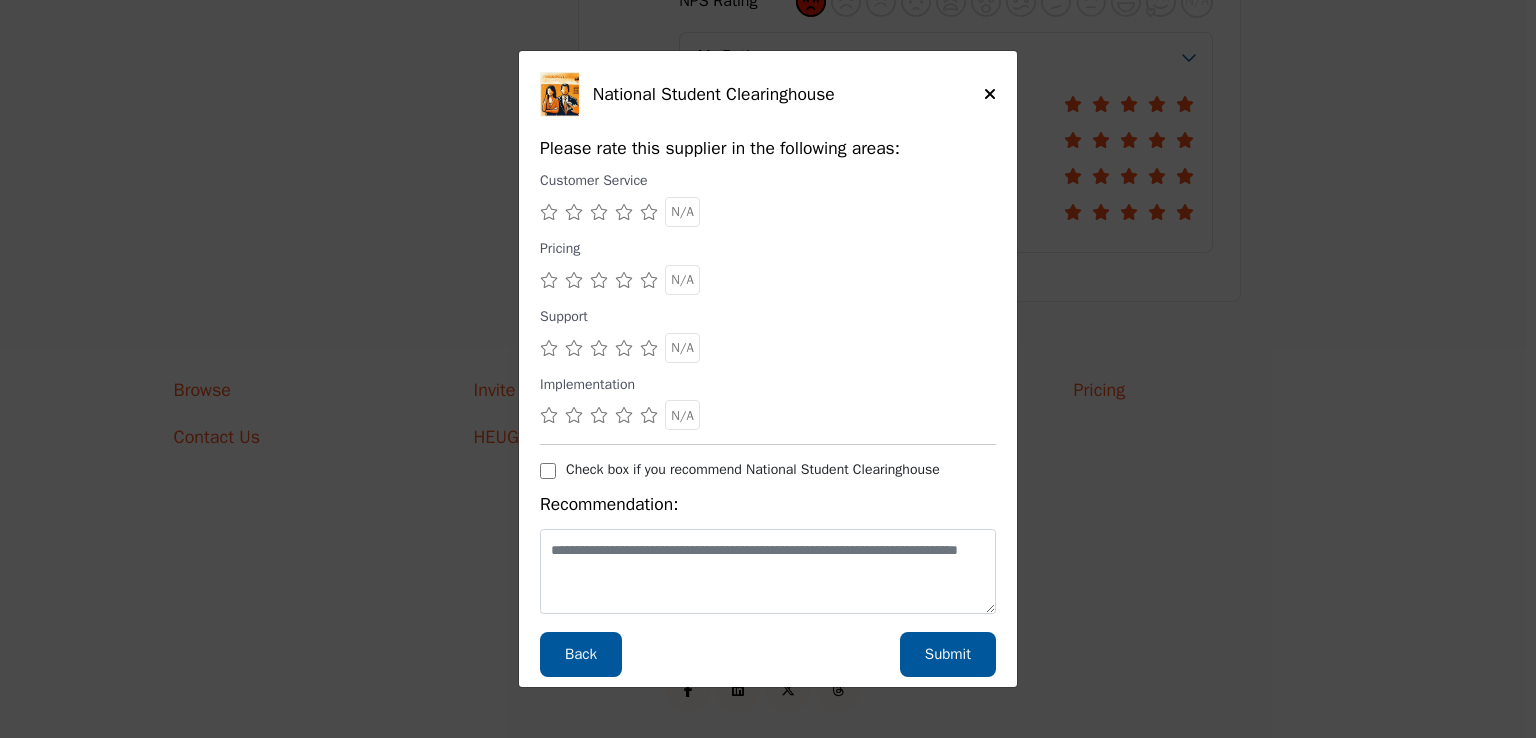 click on "Check box if you recommend National Student Clearinghouse" at bounding box center [753, 469] 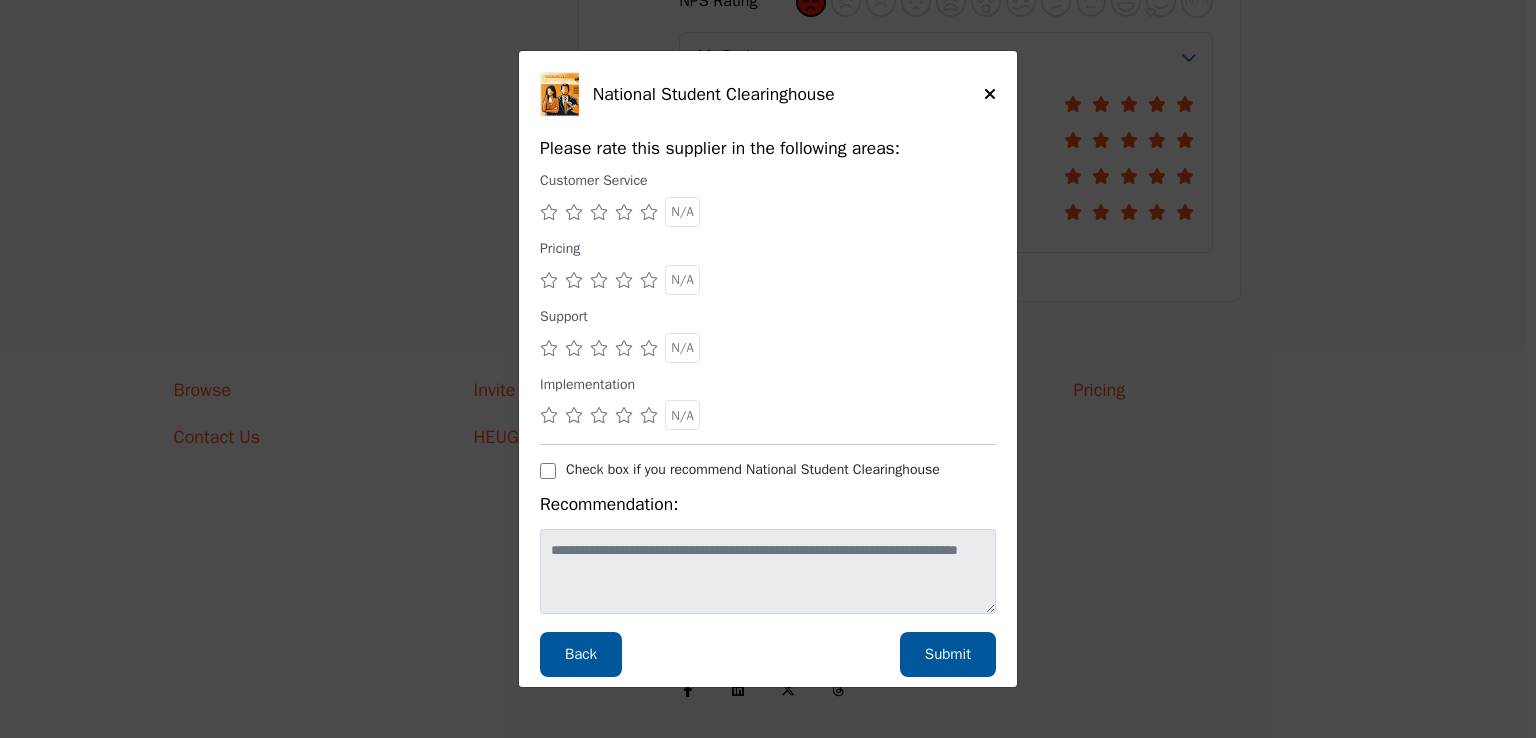 click at bounding box center [768, 212] 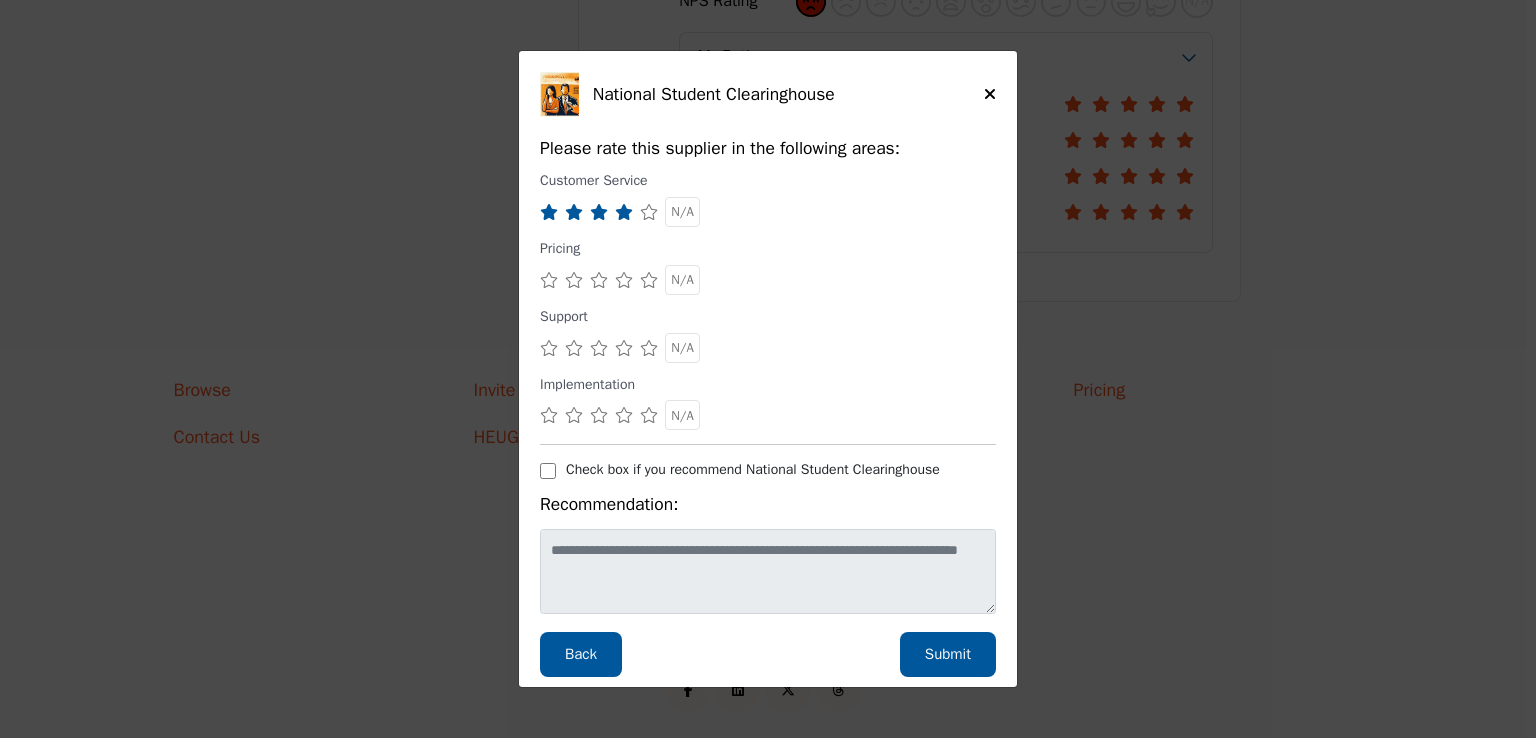 click on "N/A" at bounding box center (682, 279) 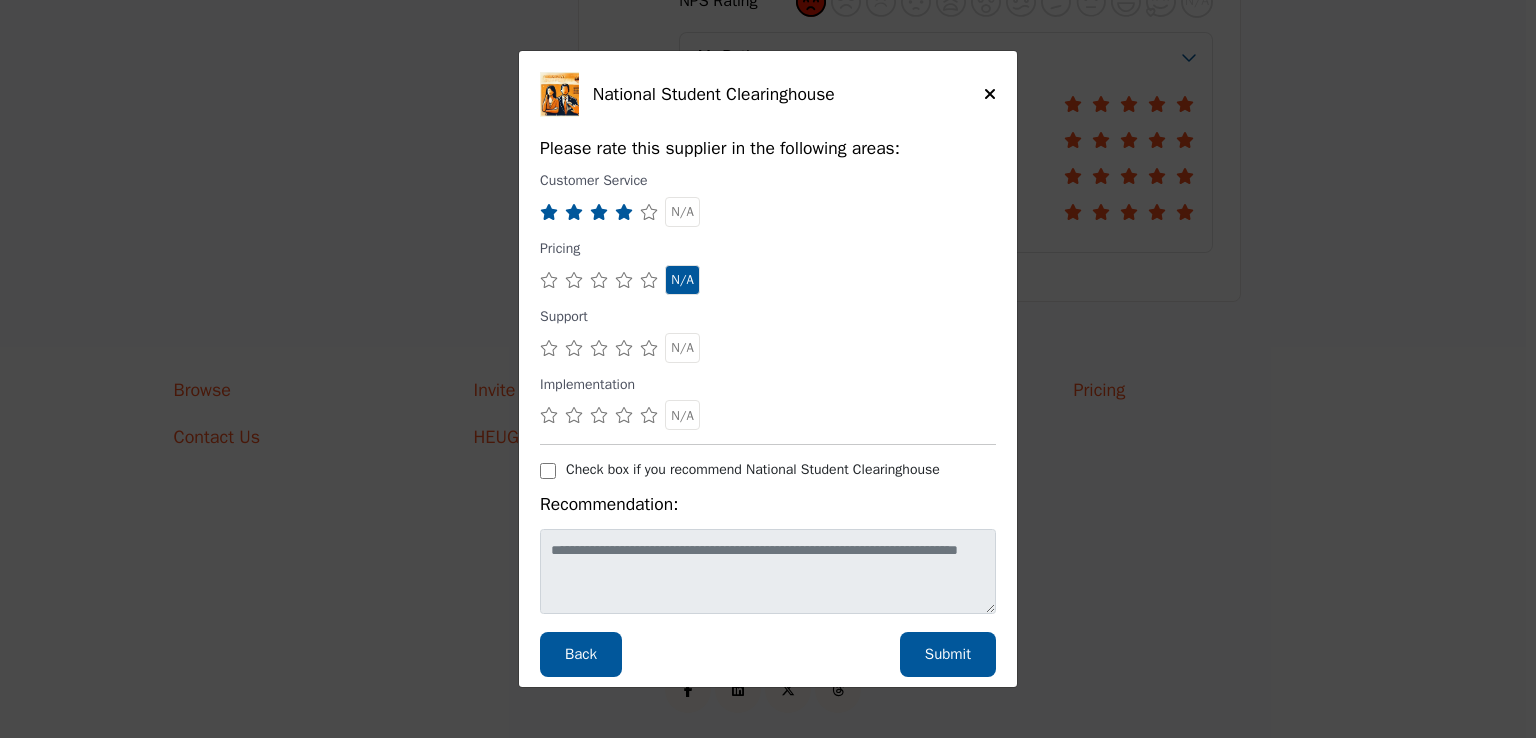 click at bounding box center (599, 348) 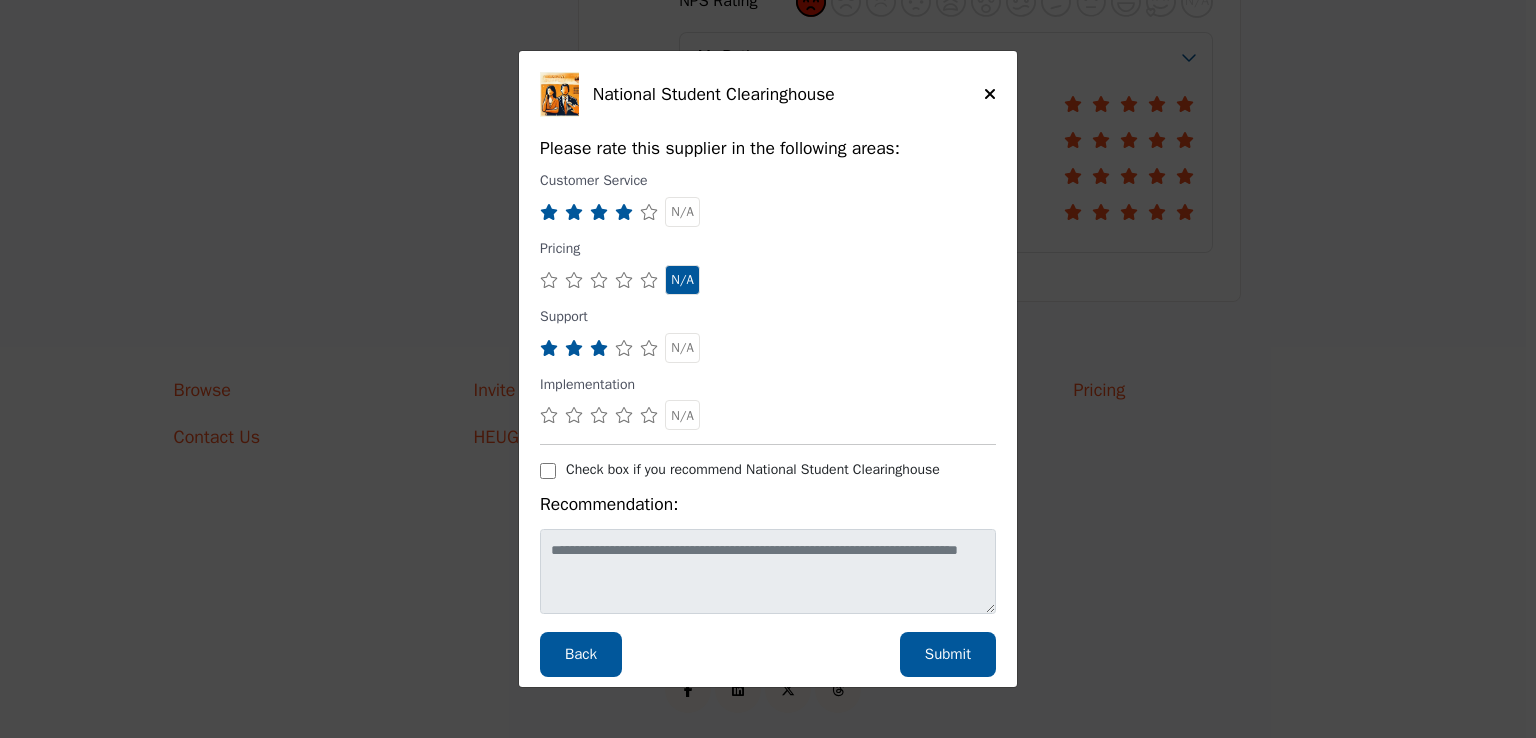 click on "N/A" at bounding box center [682, 415] 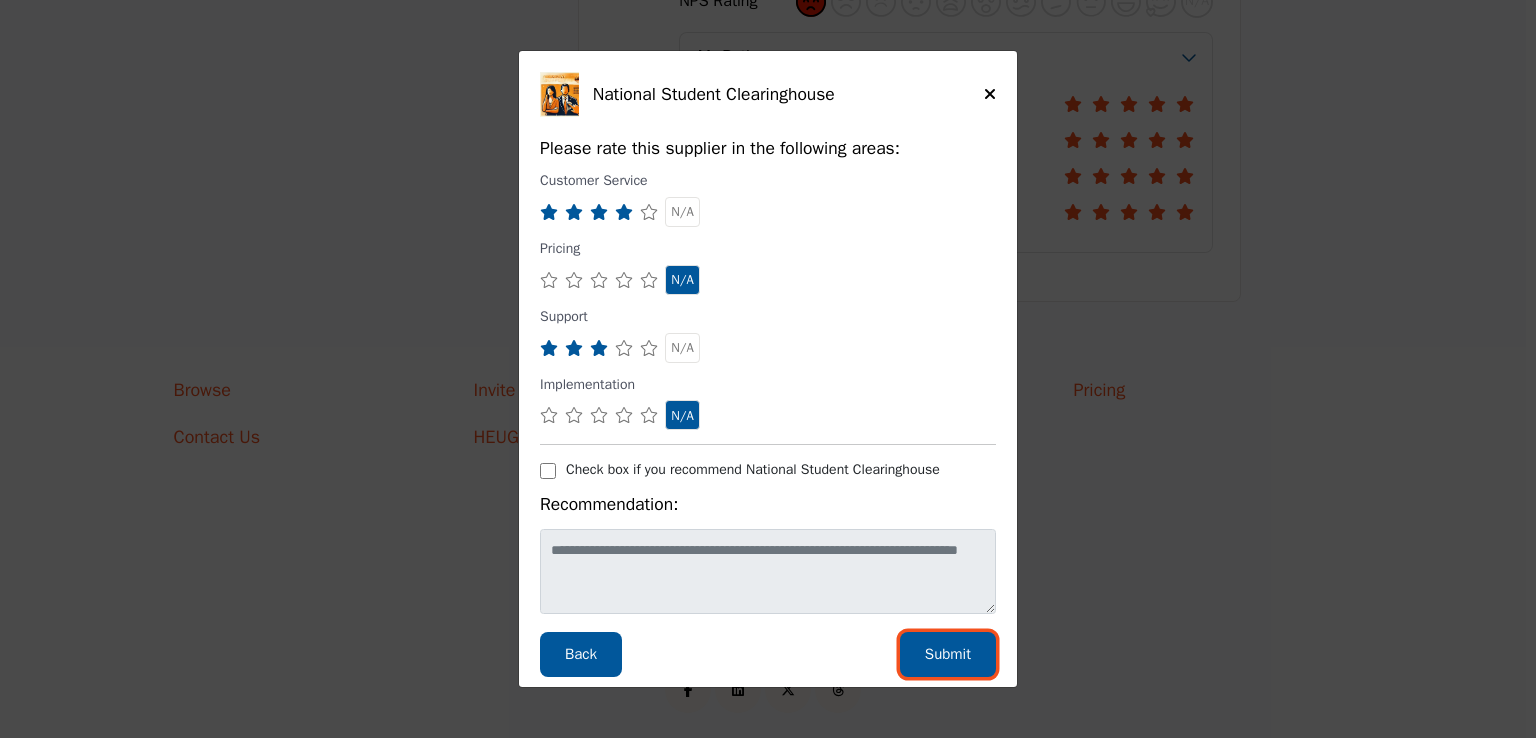 click on "Submit" at bounding box center (948, 654) 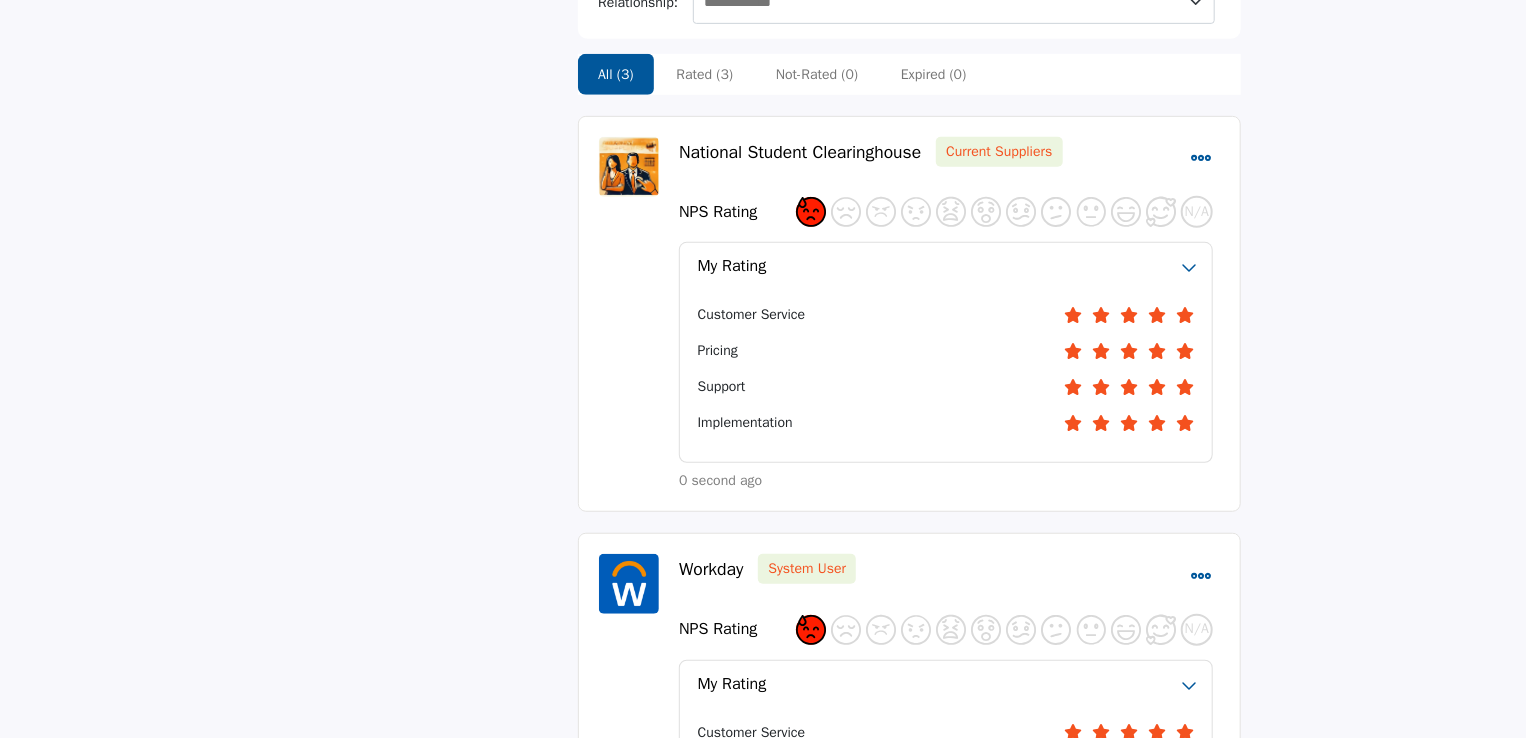 scroll, scrollTop: 0, scrollLeft: 0, axis: both 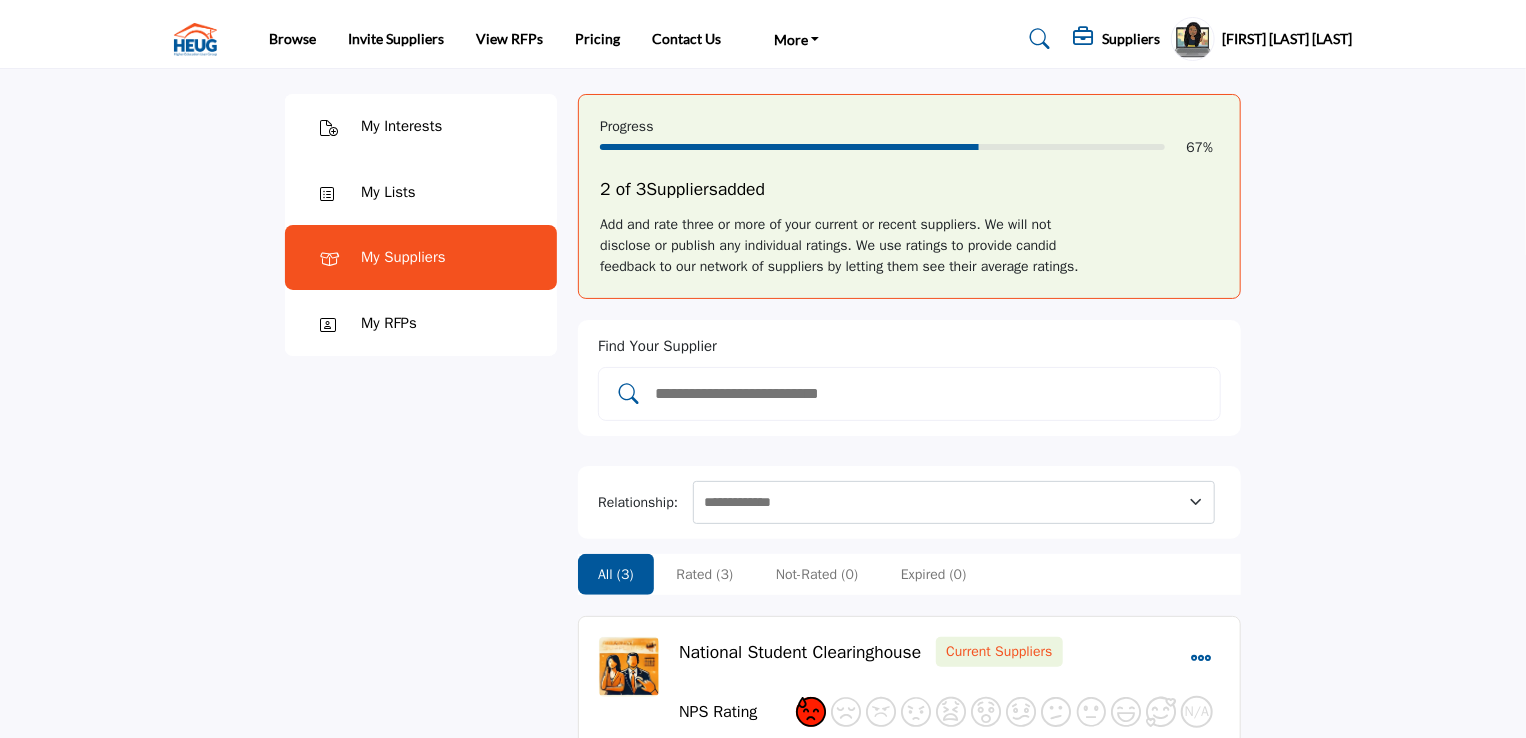 click at bounding box center [629, 394] 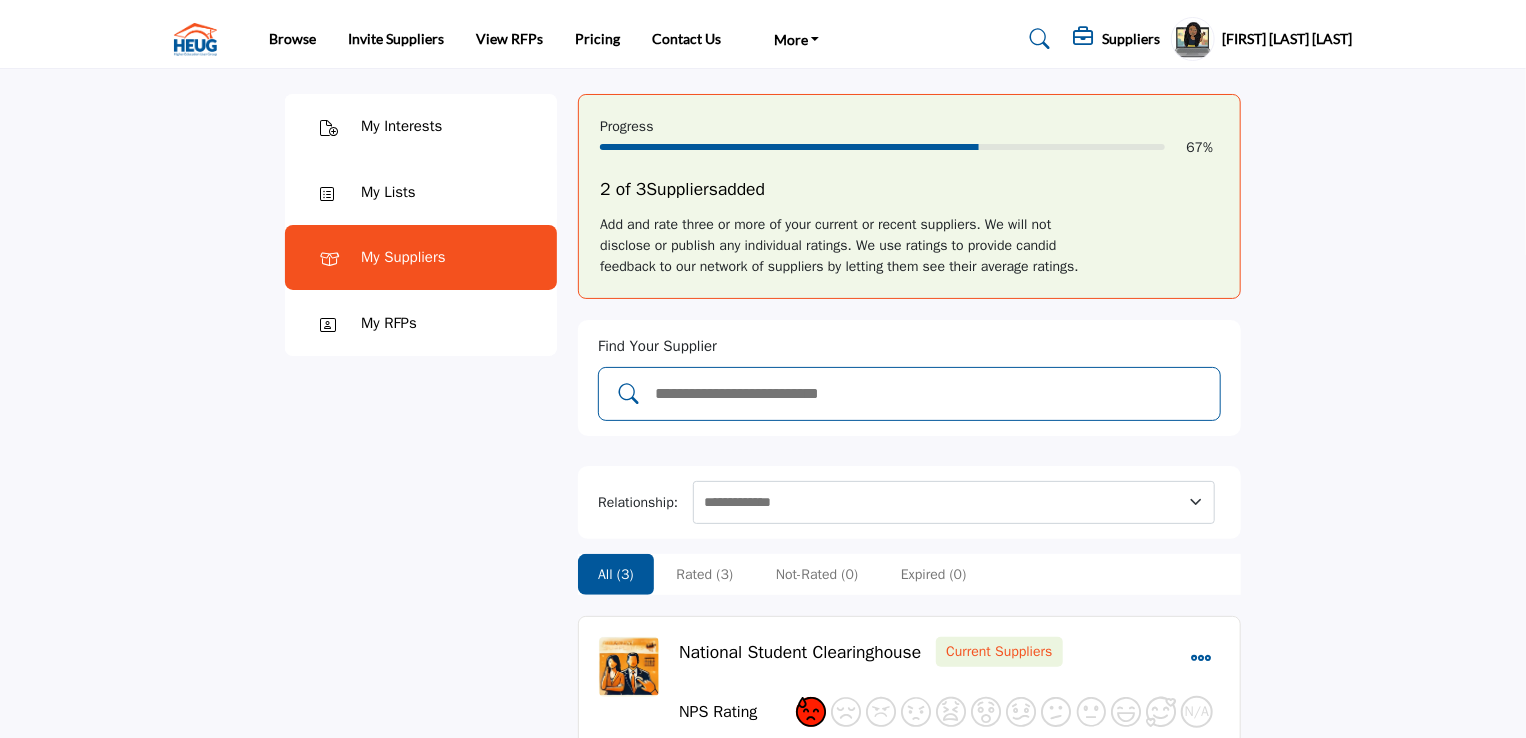 click at bounding box center [930, 394] 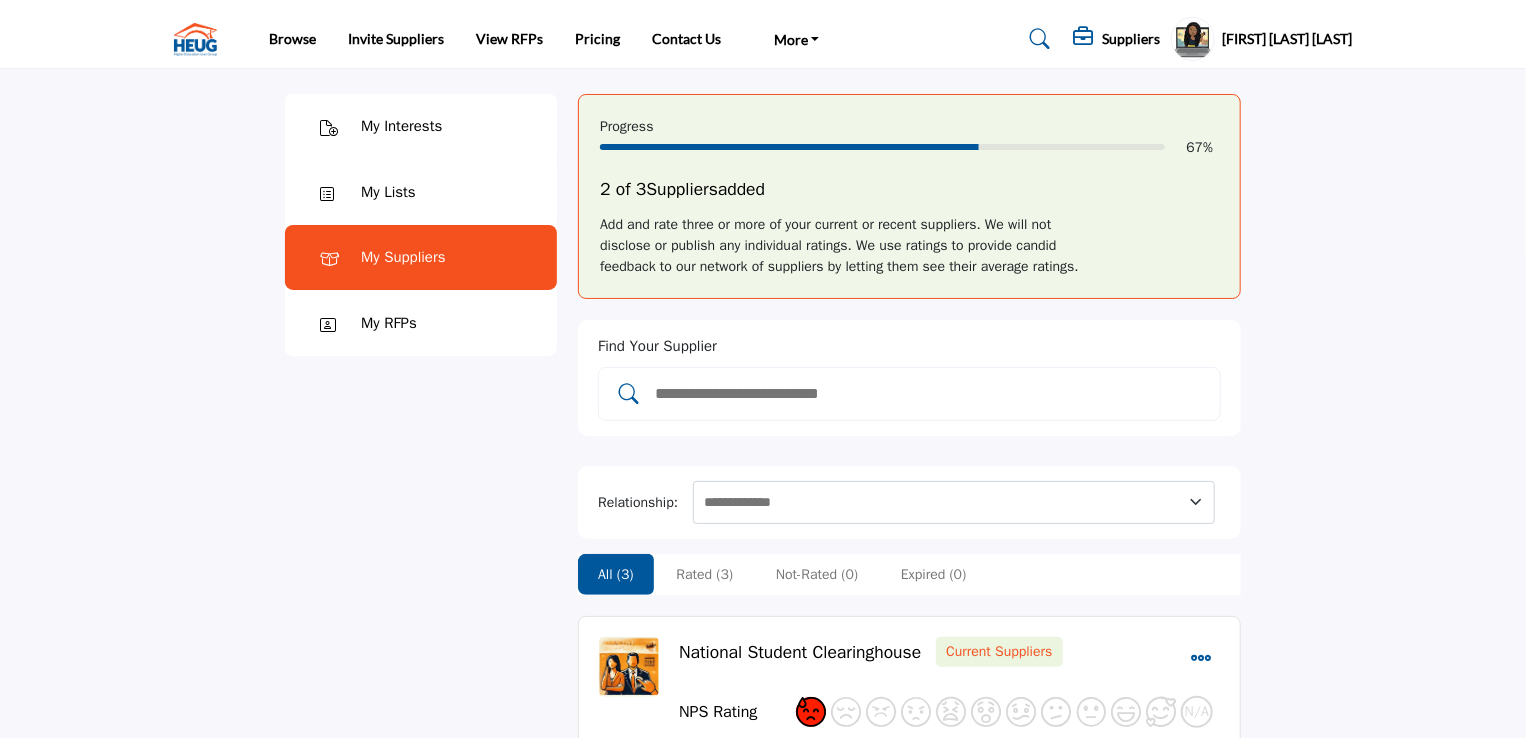 click at bounding box center [909, 394] 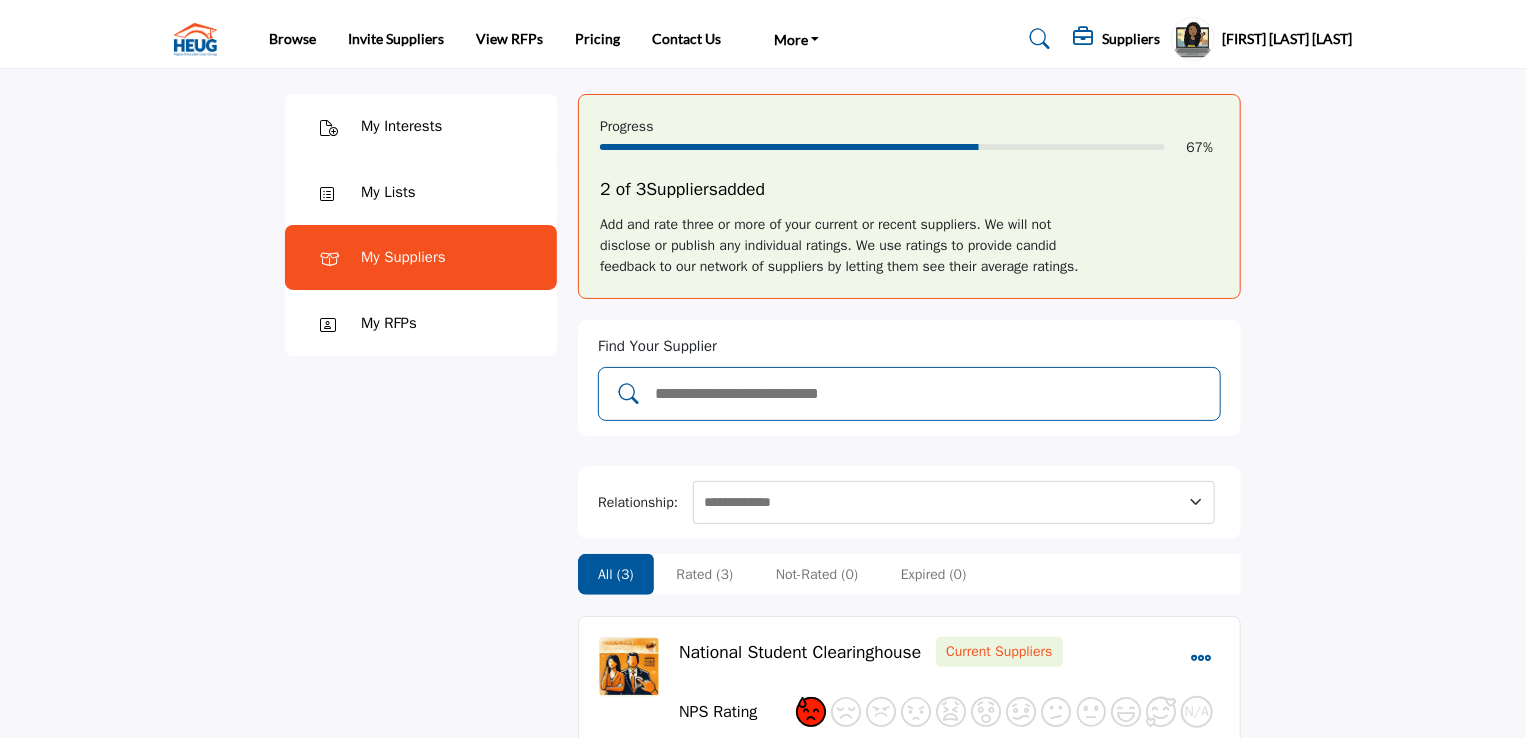 click at bounding box center [625, 394] 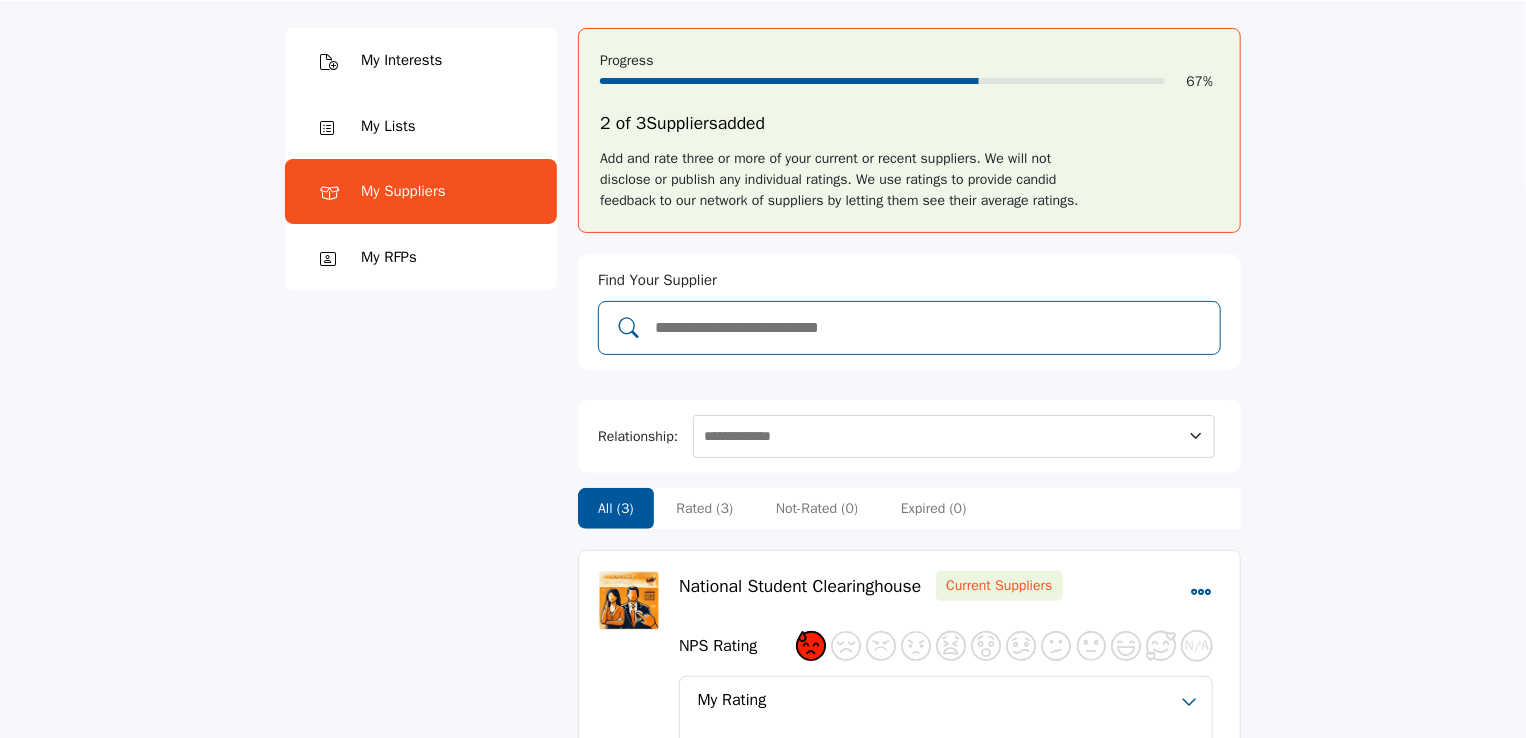 scroll, scrollTop: 100, scrollLeft: 0, axis: vertical 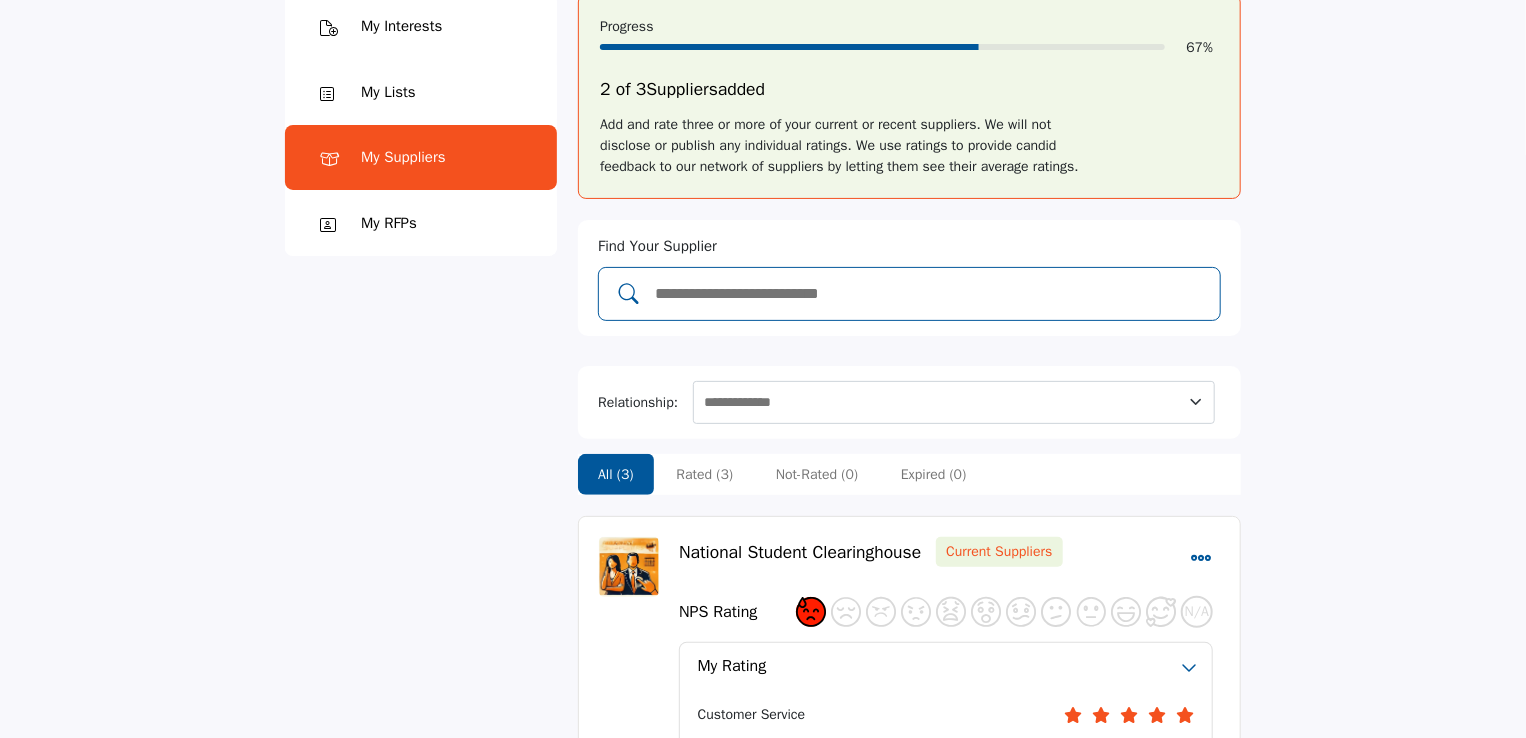 click at bounding box center [930, 294] 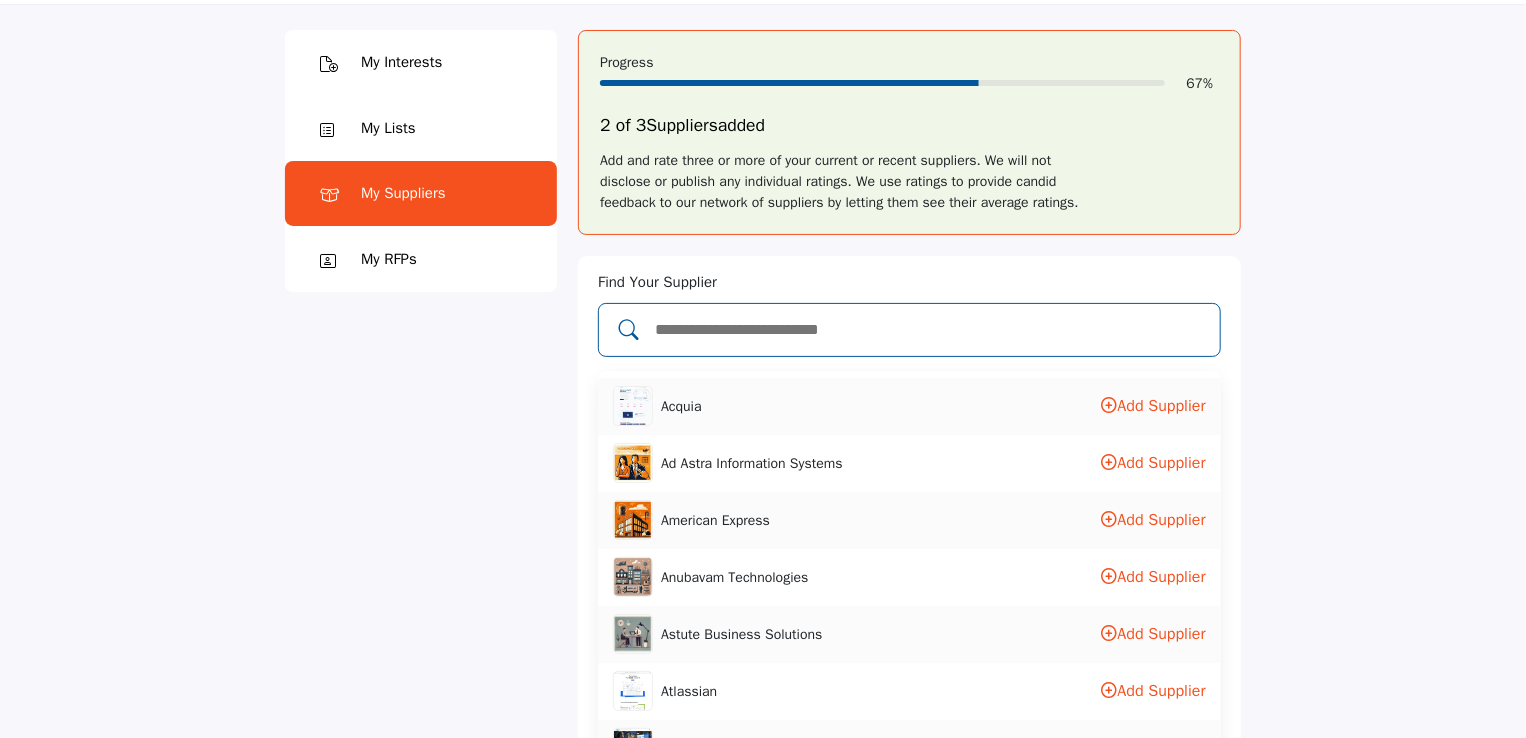 scroll, scrollTop: 0, scrollLeft: 0, axis: both 